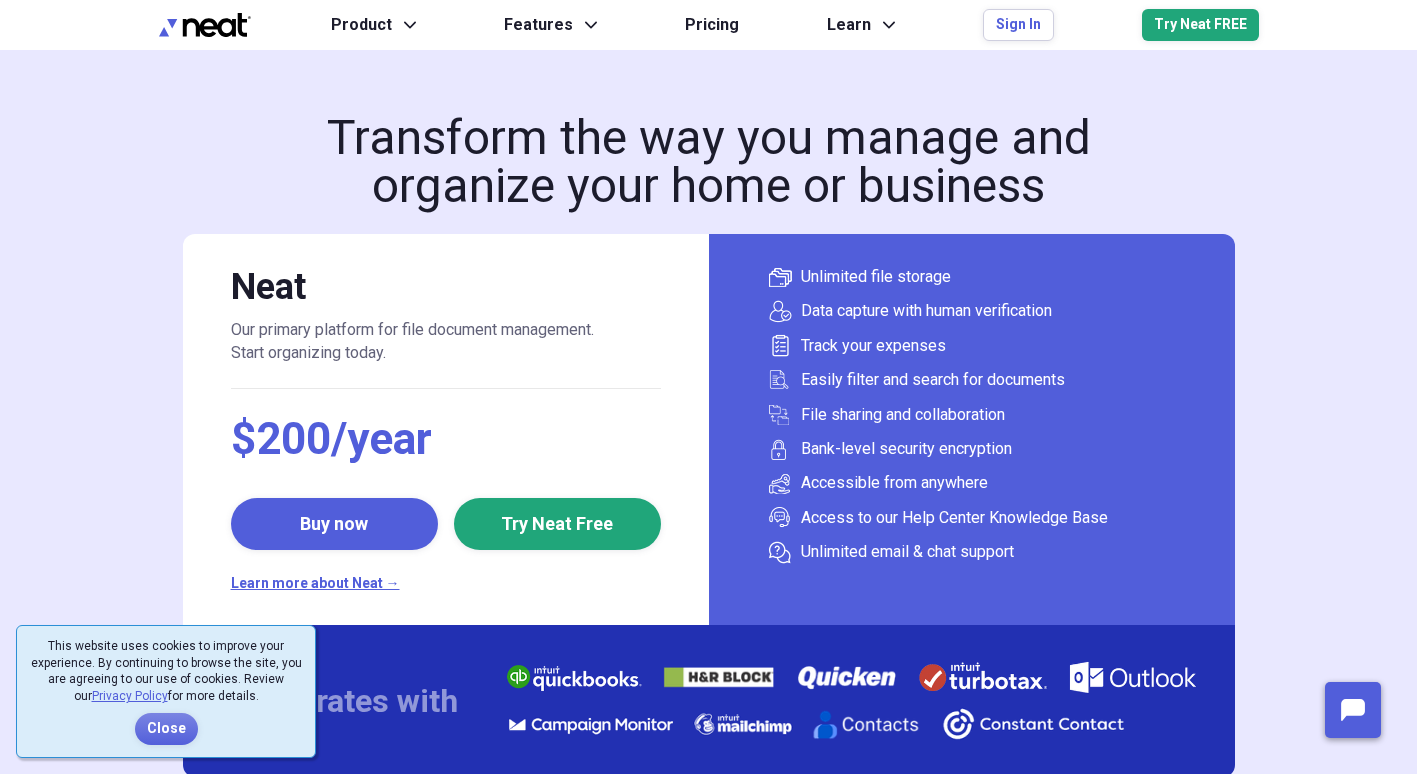 scroll, scrollTop: 0, scrollLeft: 0, axis: both 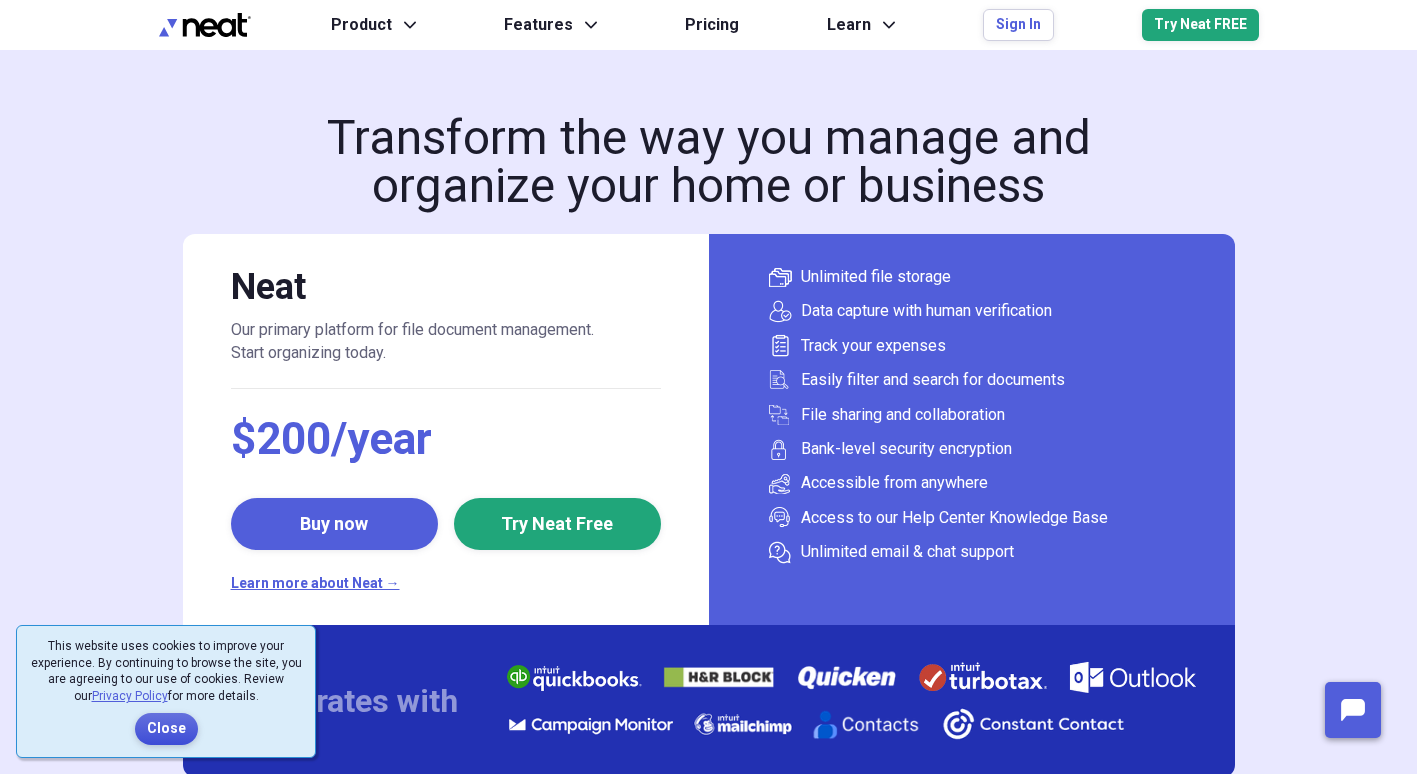 click on "Close" at bounding box center (166, 729) 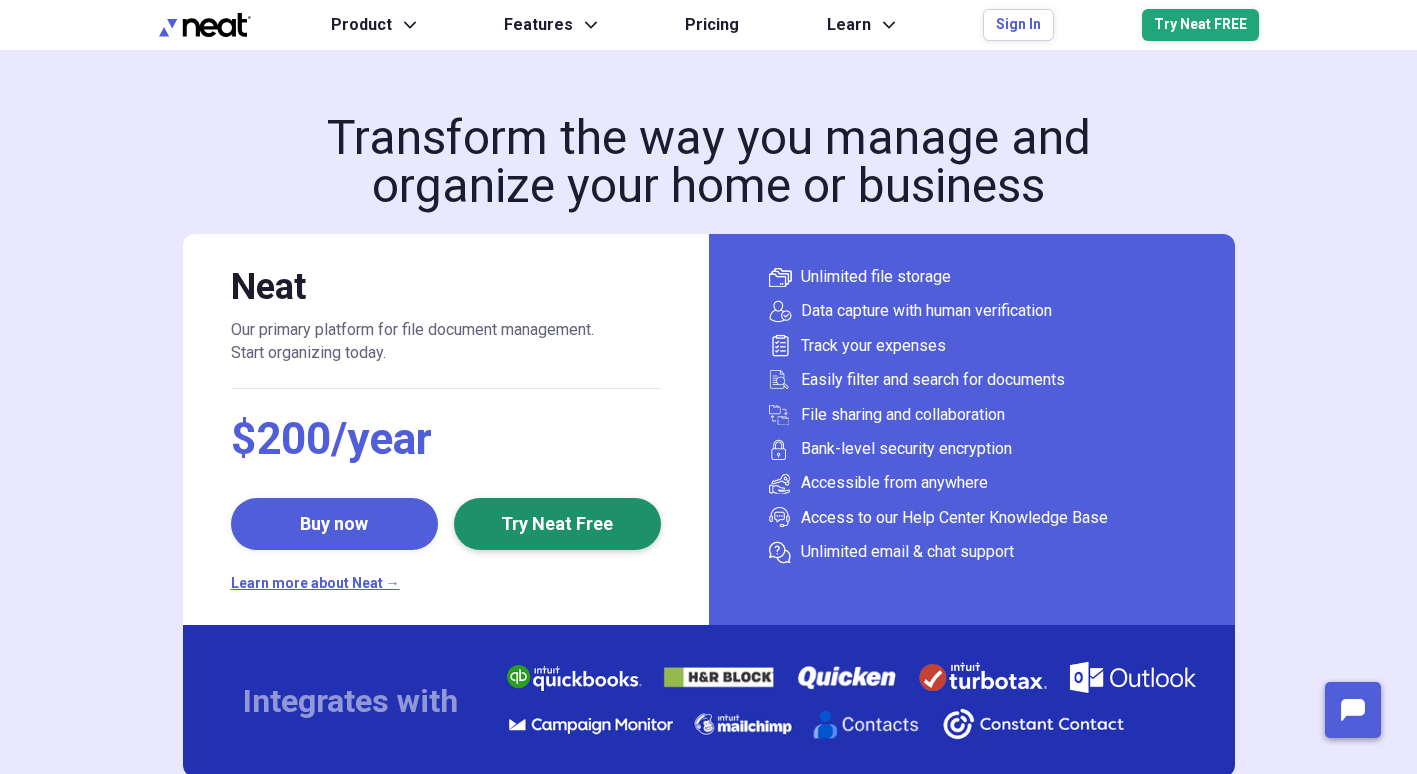 click on "Try Neat Free" at bounding box center (557, 524) 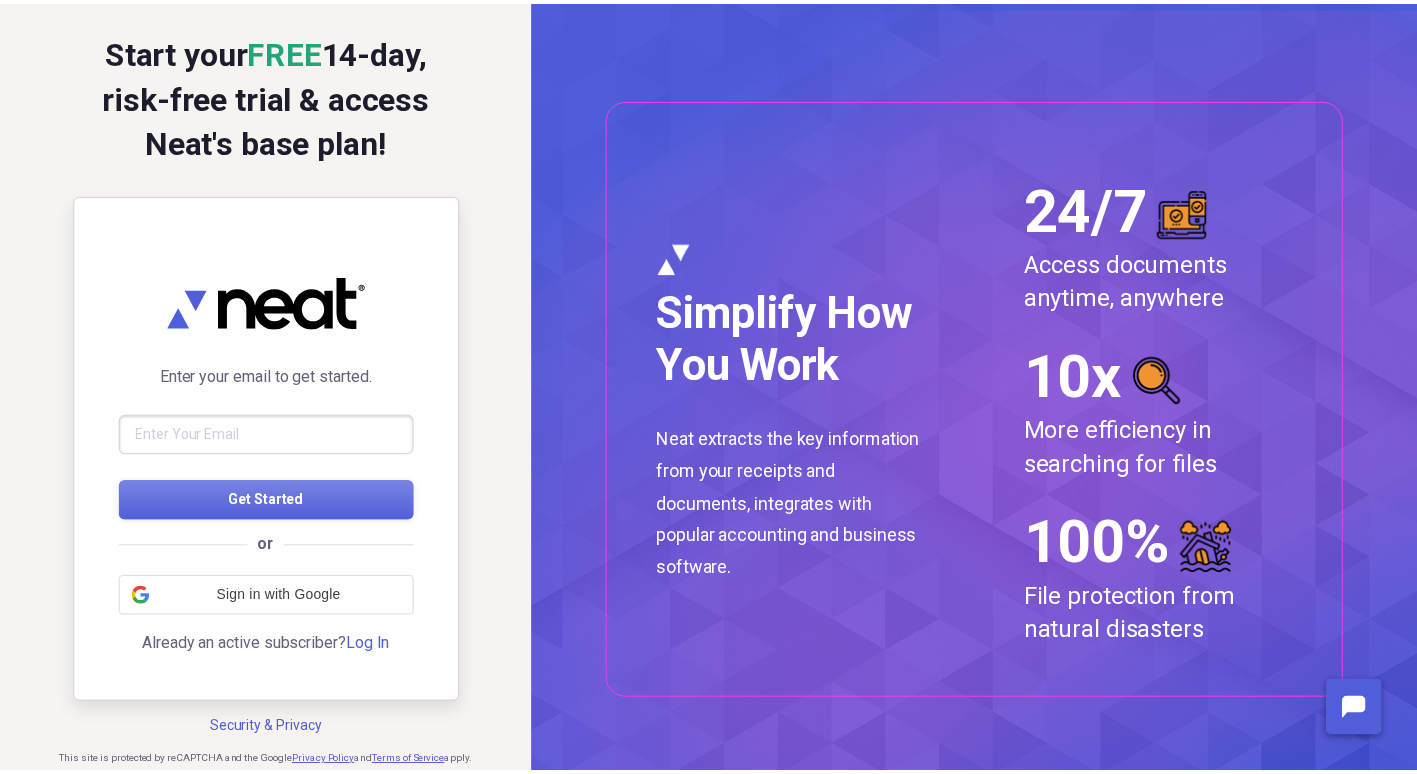 scroll, scrollTop: 0, scrollLeft: 0, axis: both 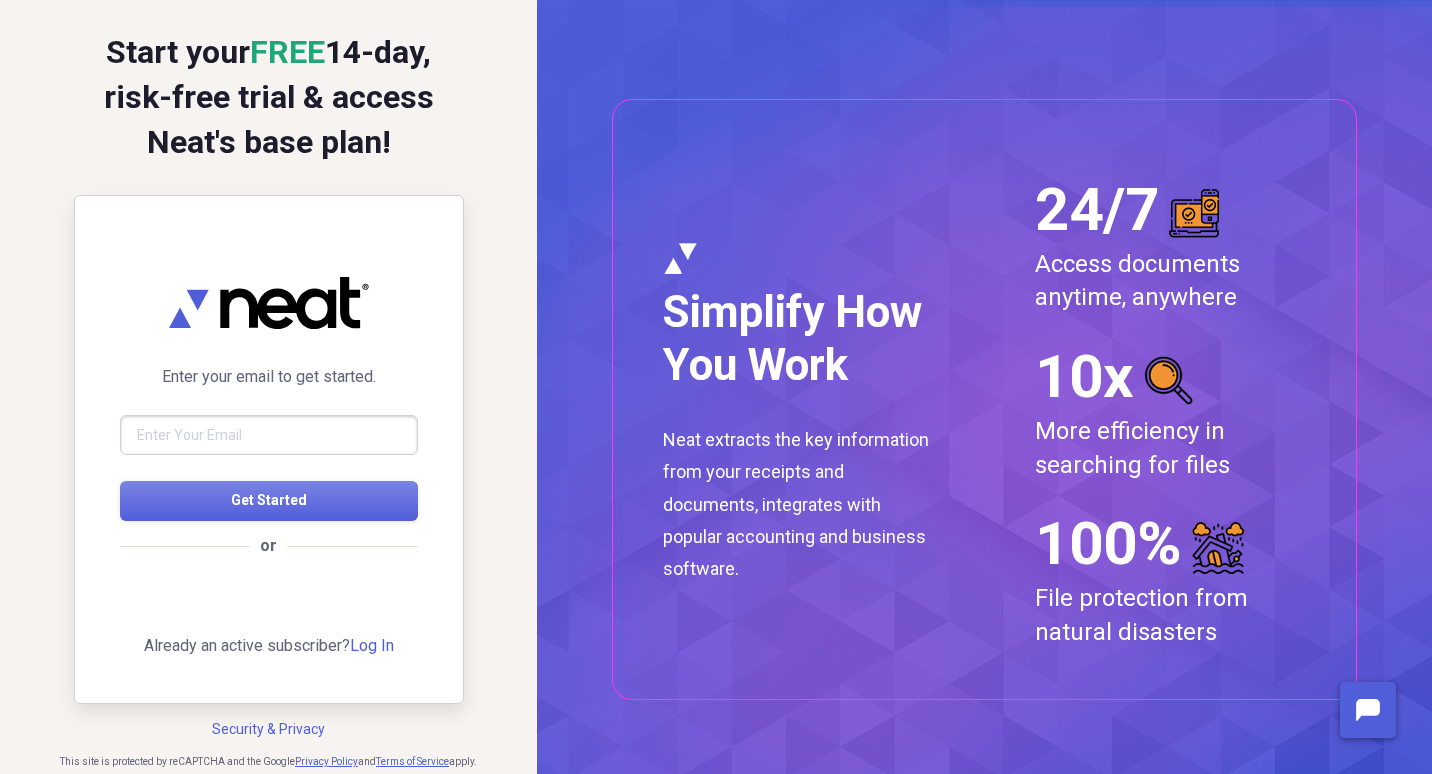 drag, startPoint x: 295, startPoint y: 441, endPoint x: 267, endPoint y: 350, distance: 95.2103 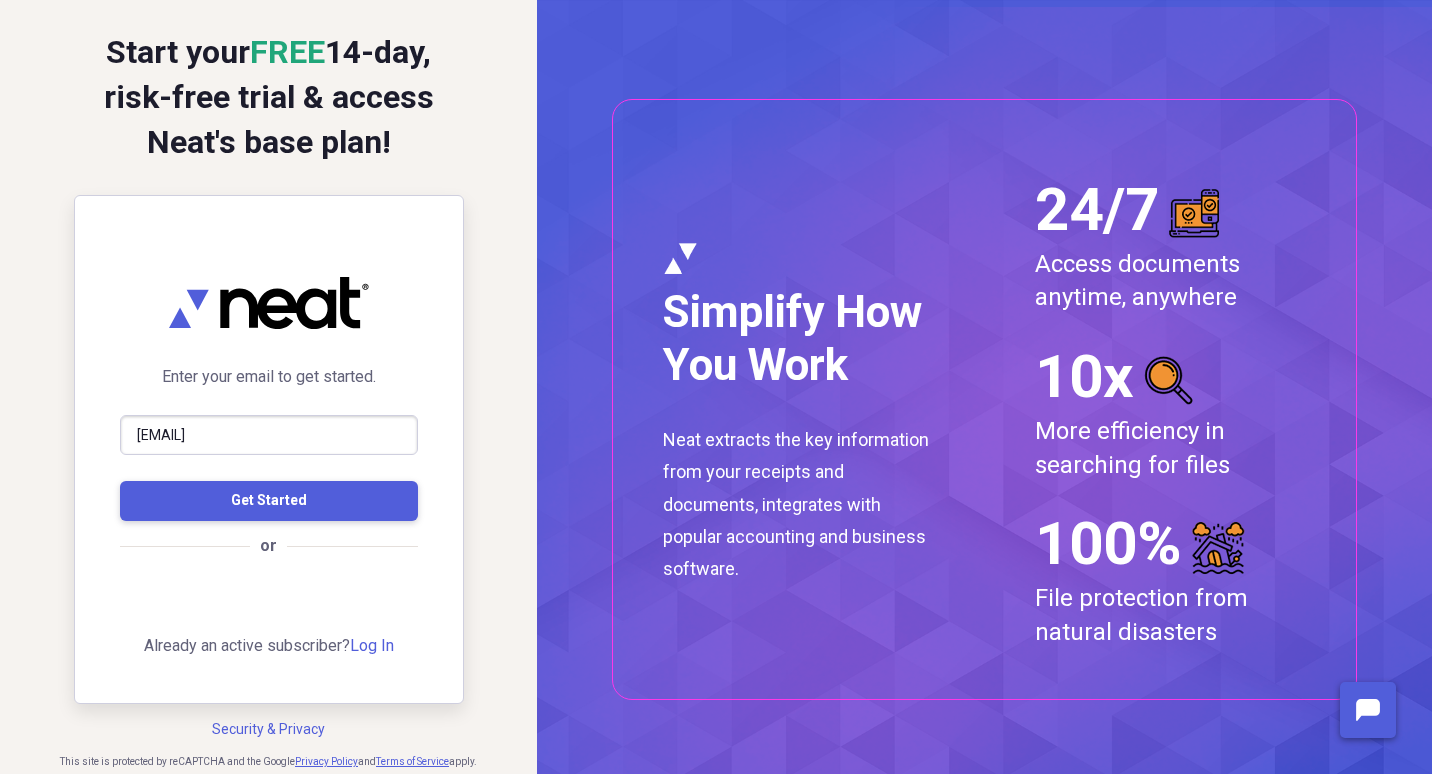 click on "Get Started" at bounding box center [269, 501] 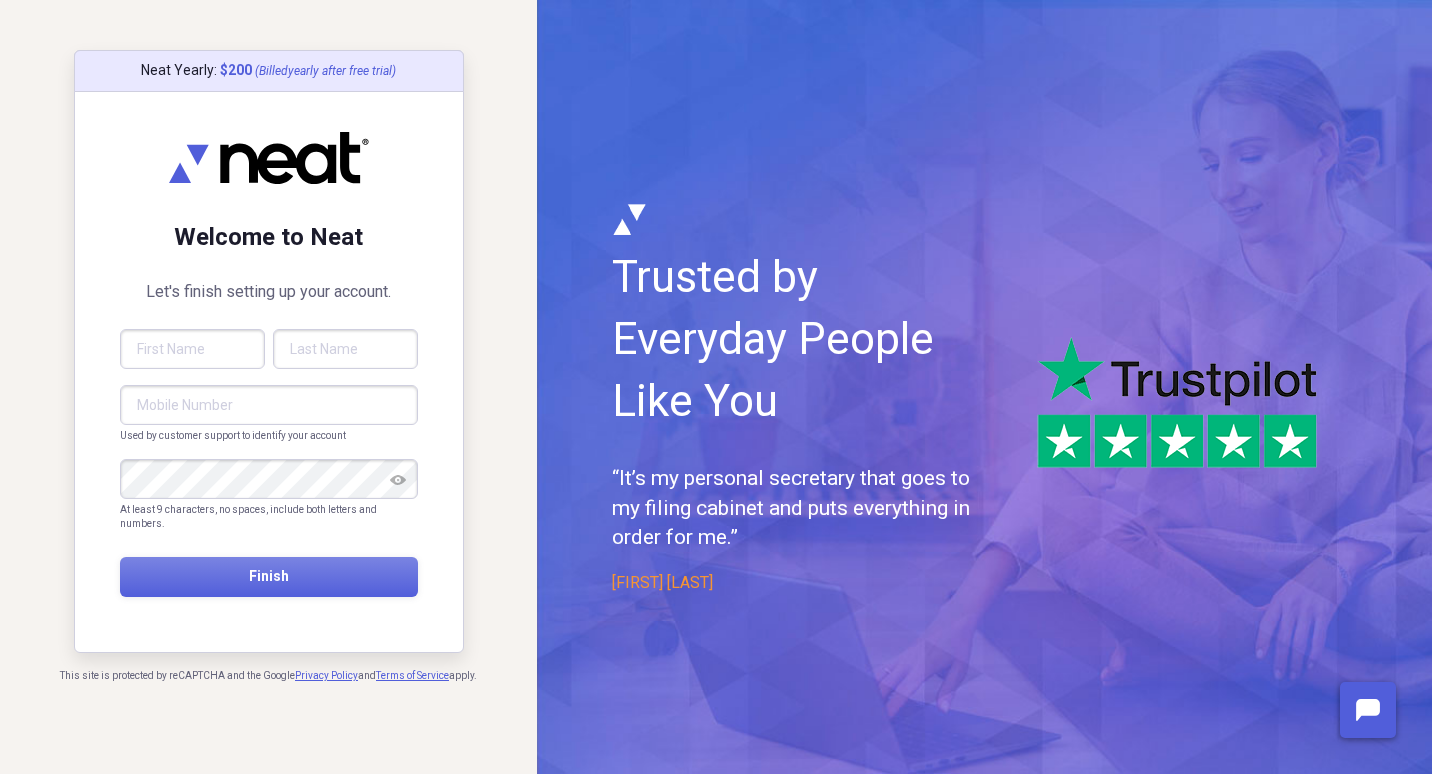 click at bounding box center (192, 349) 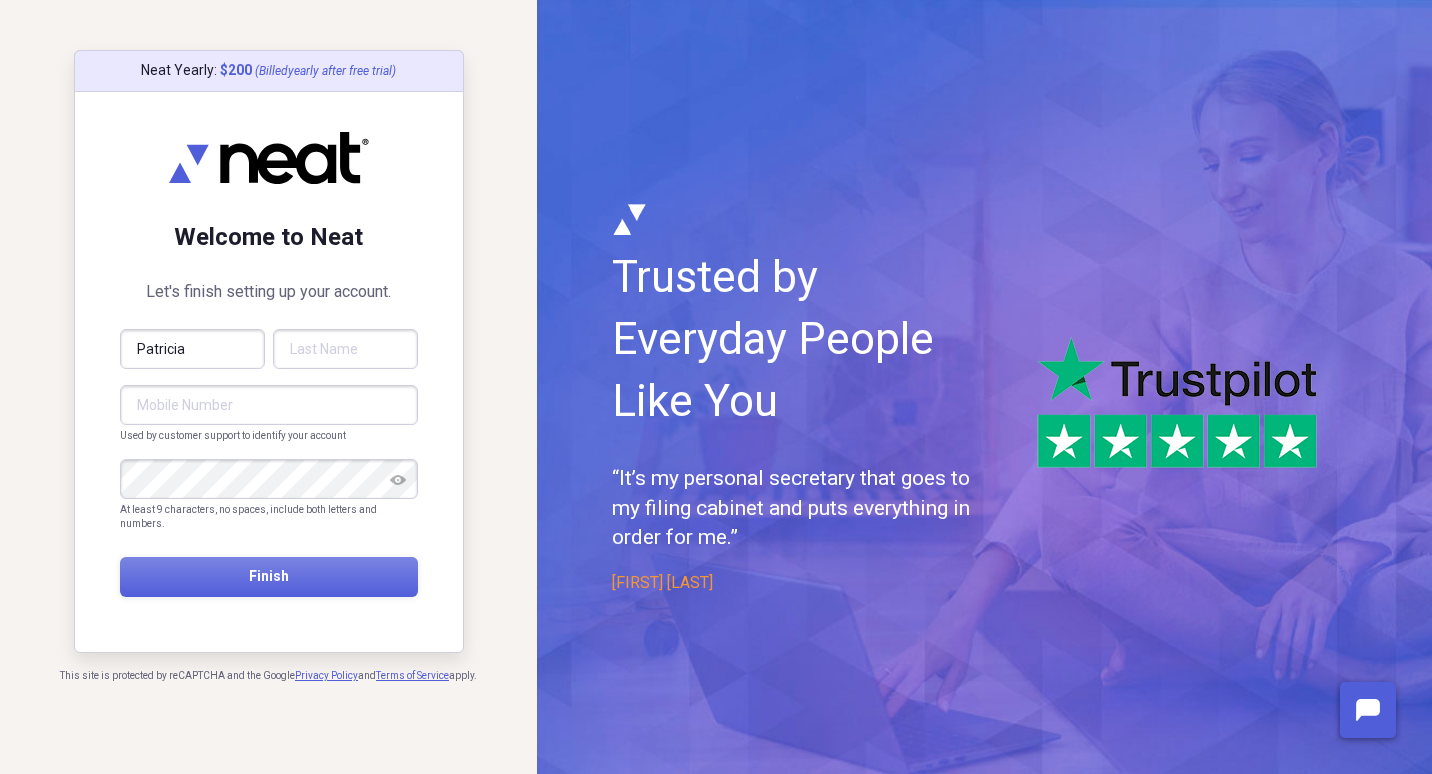 type on "MacDonald" 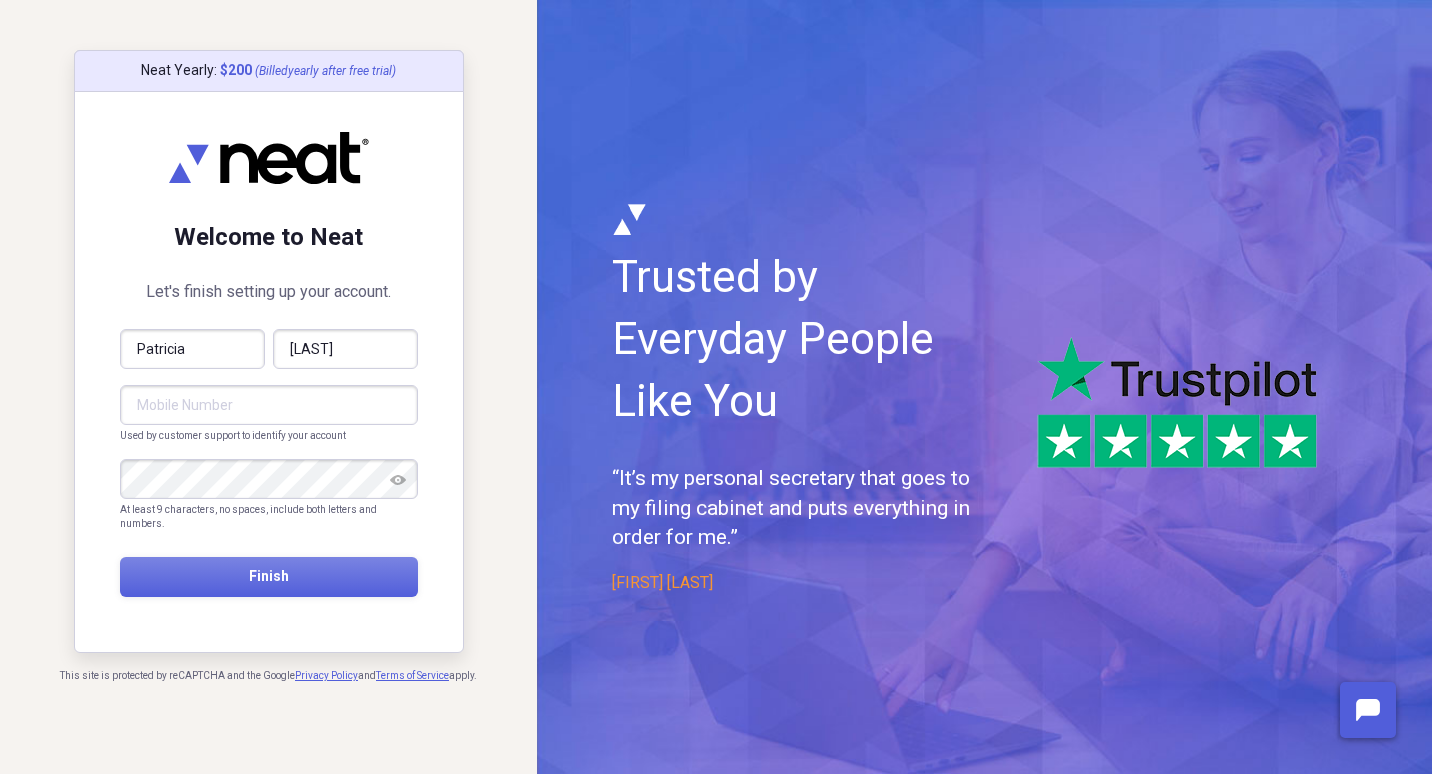 type on "(812) 527-7577" 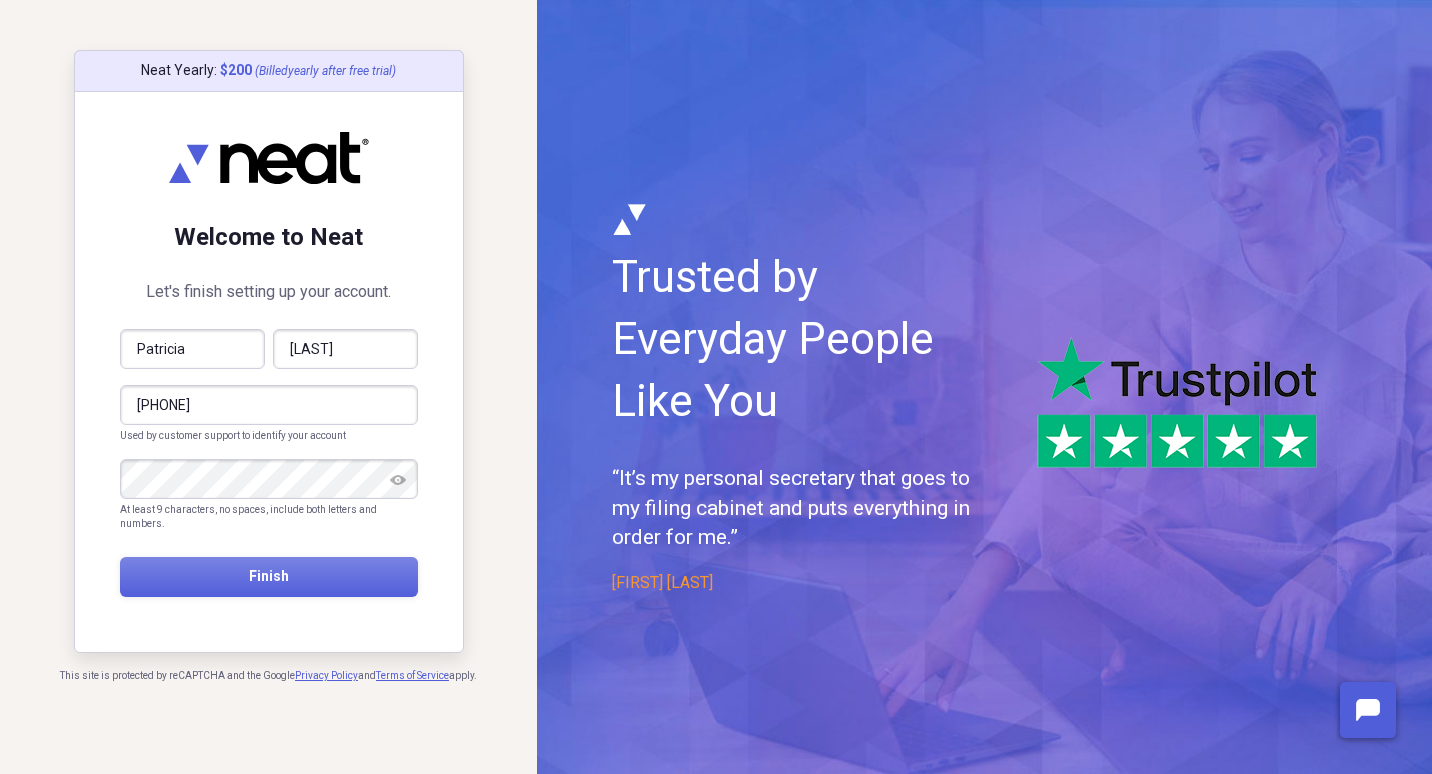 drag, startPoint x: 385, startPoint y: 347, endPoint x: 212, endPoint y: 354, distance: 173.14156 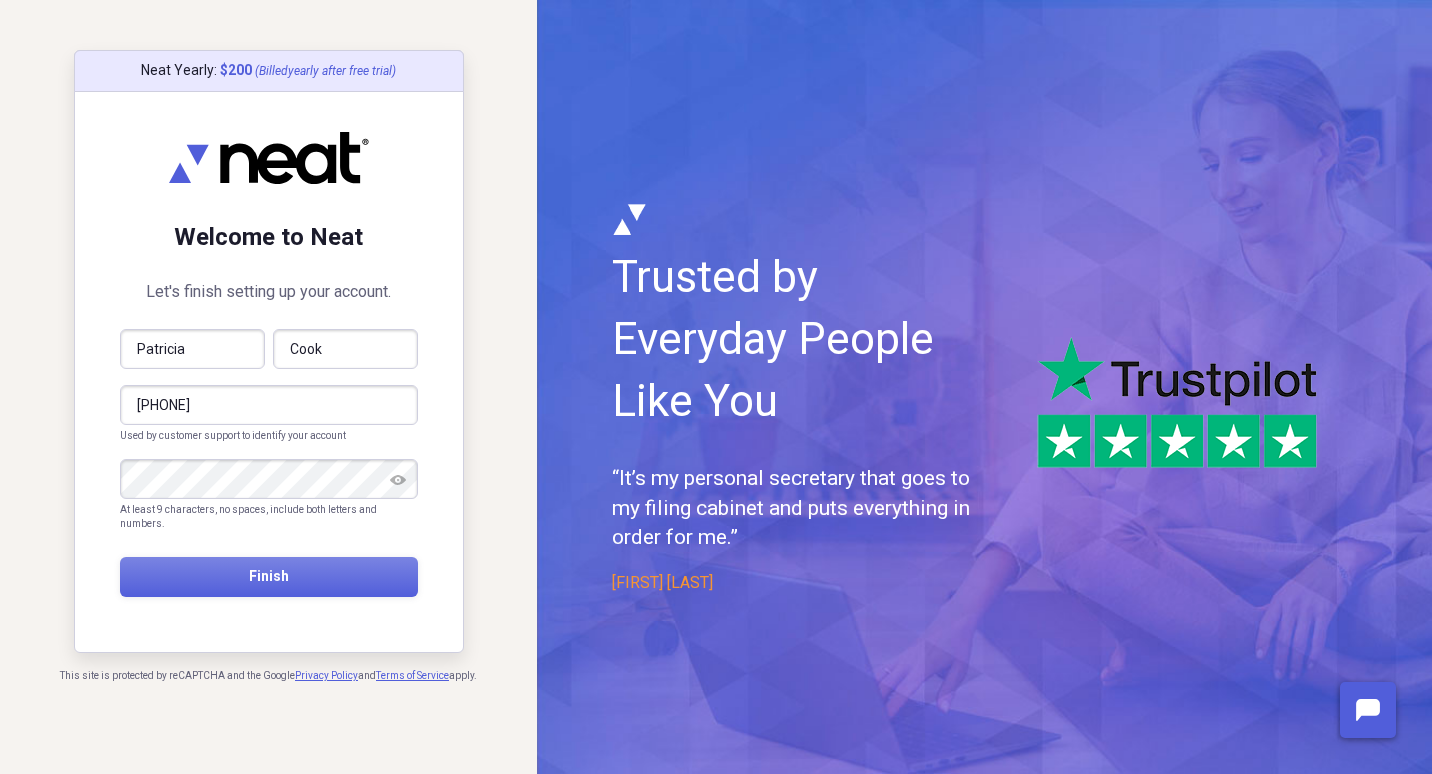 type on "Cook" 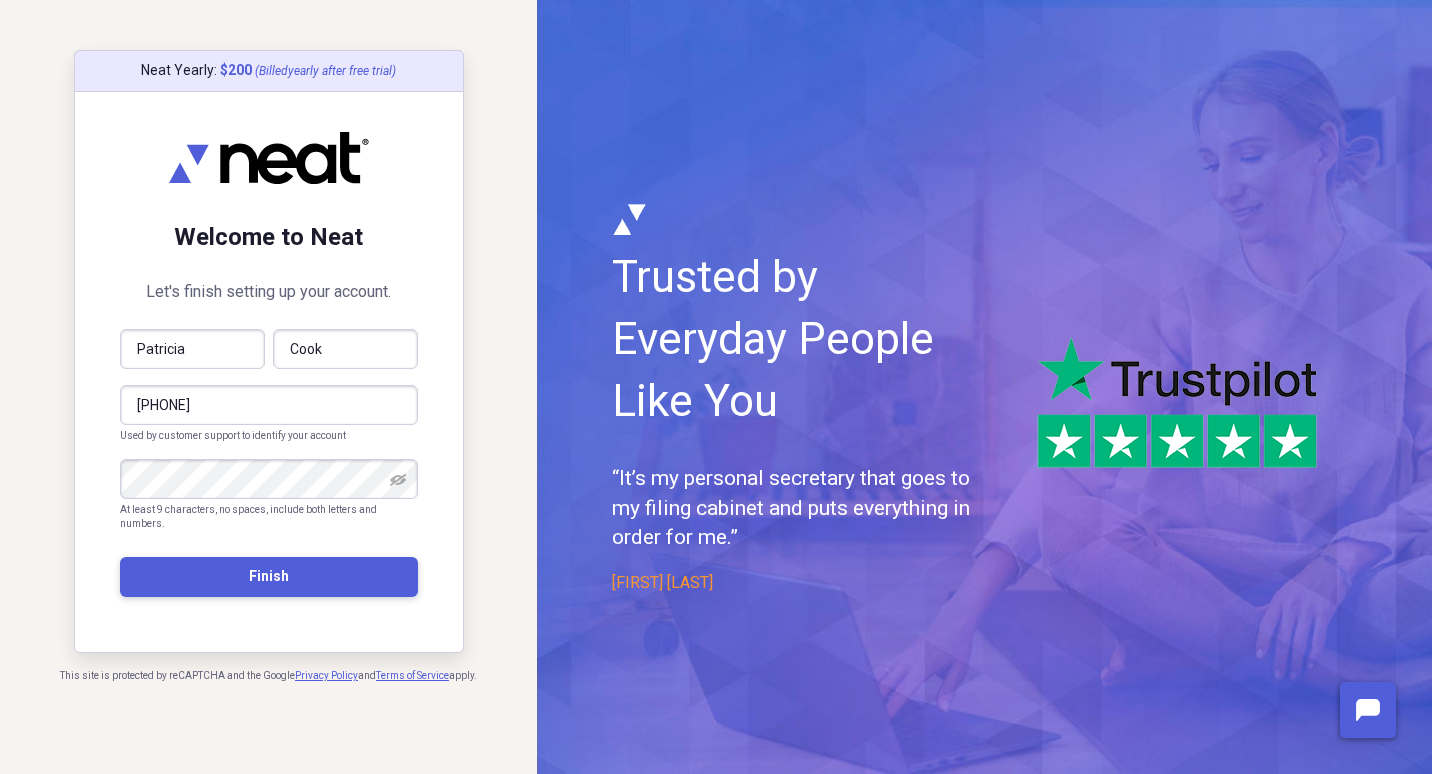 click on "Finish" at bounding box center (269, 577) 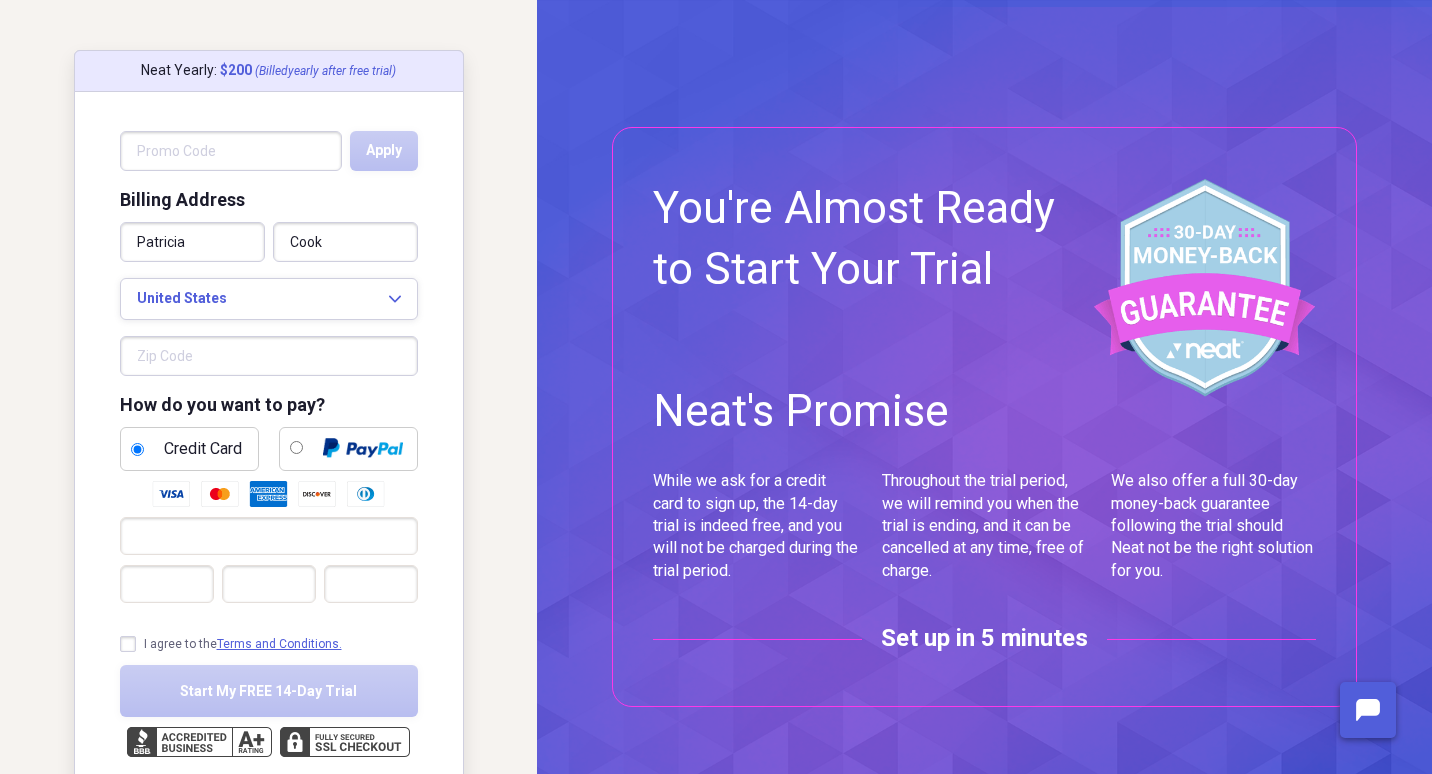 click at bounding box center [269, 356] 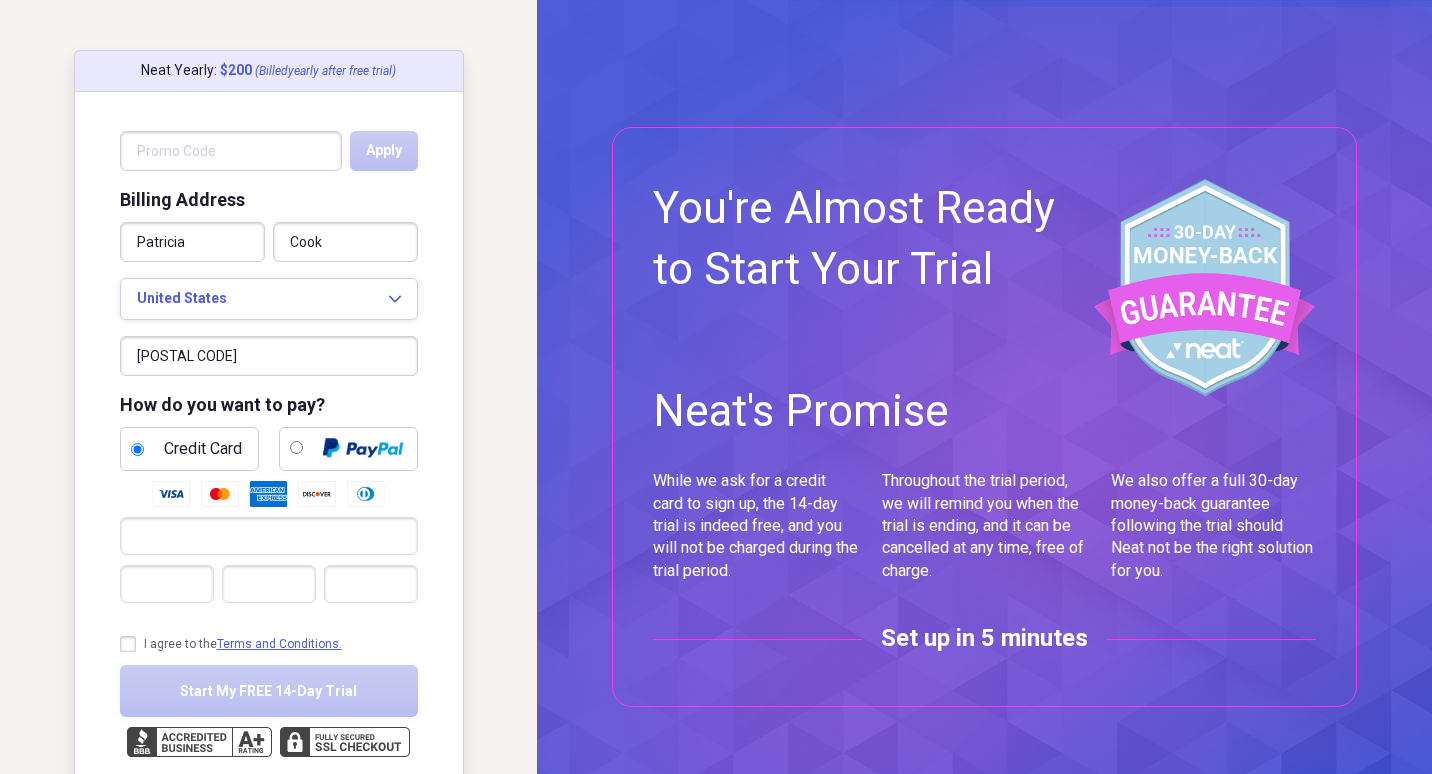 click on "I agree to the  Terms and Conditions." at bounding box center [231, 644] 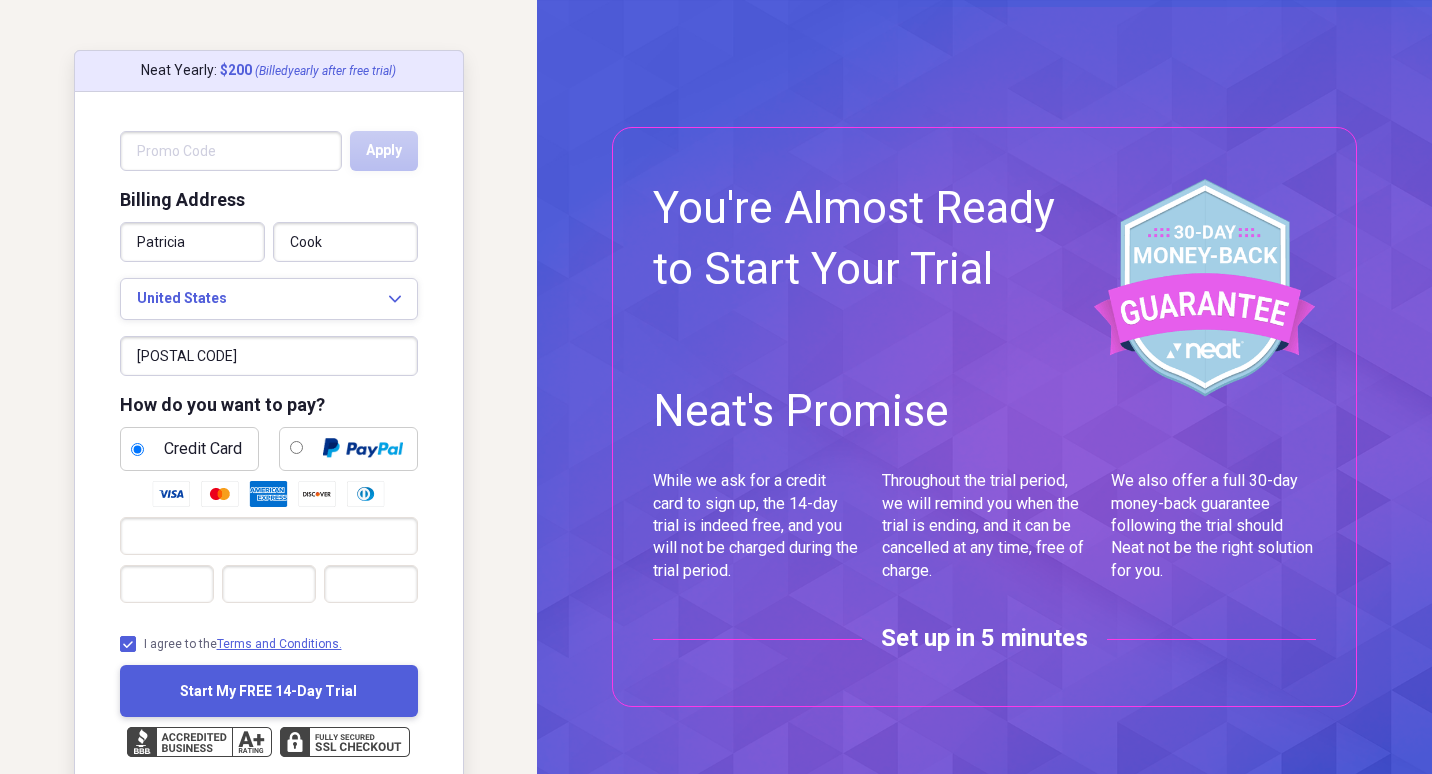 click on "Start My FREE 14-Day Trial" at bounding box center (268, 691) 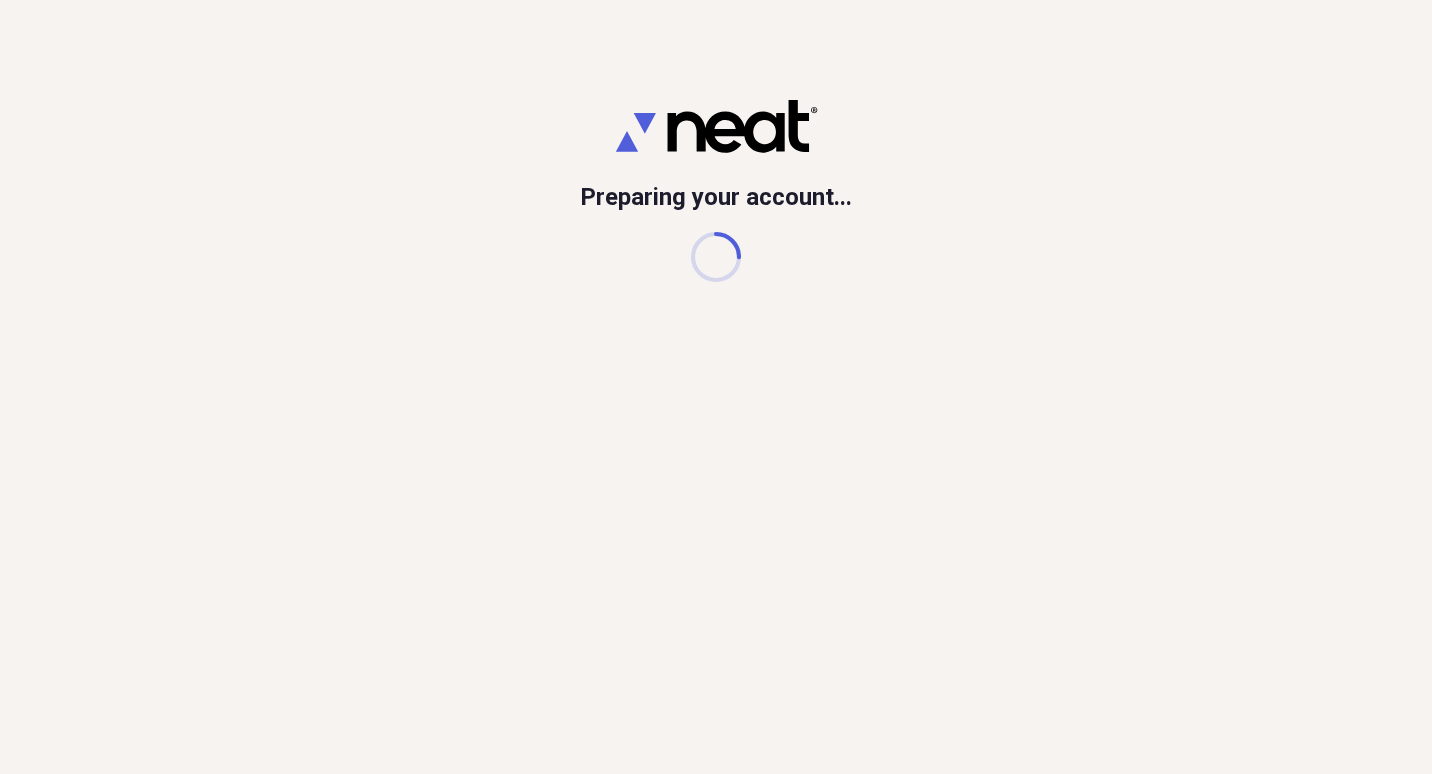 scroll, scrollTop: 0, scrollLeft: 0, axis: both 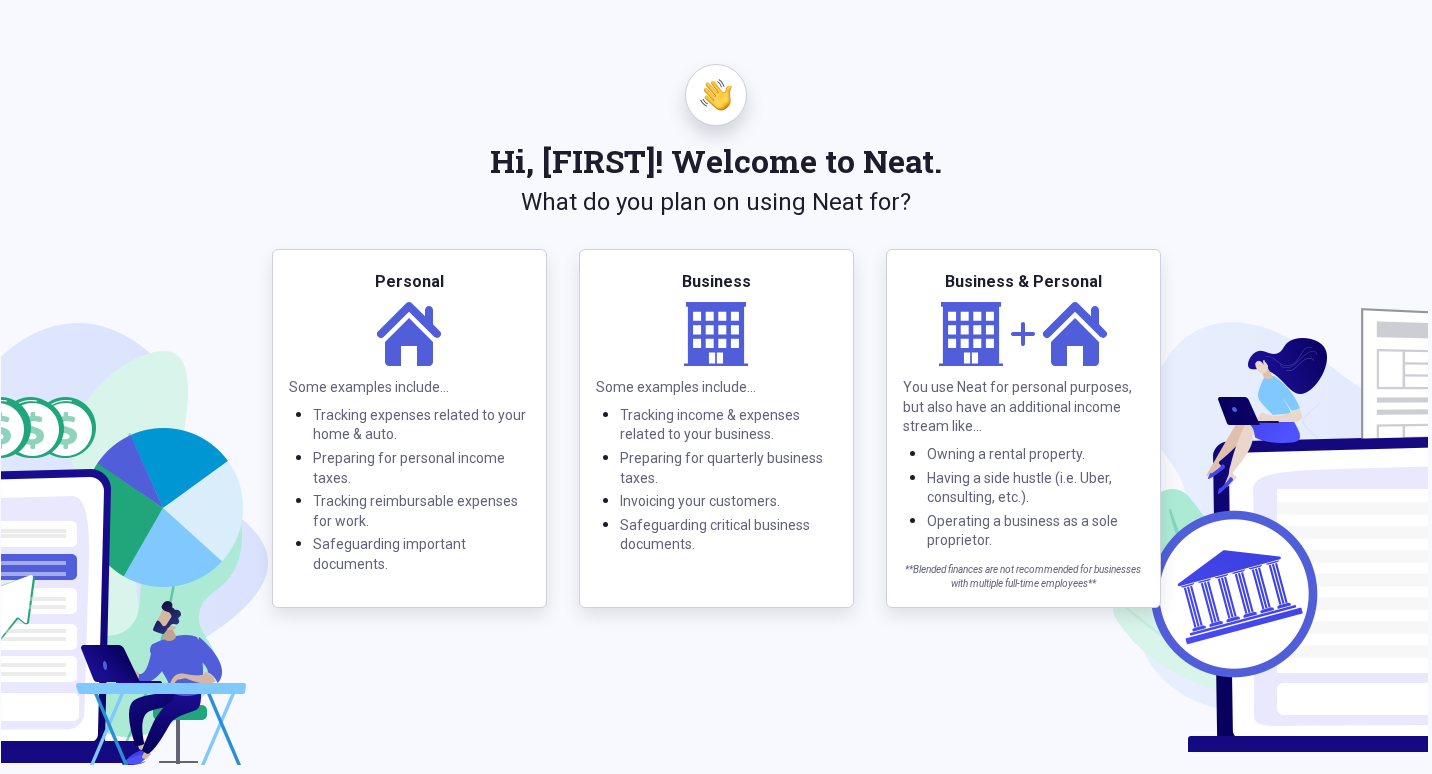 click on "Hi, Patricia! Welcome to Neat. What do you plan on using Neat for? Personal personal Some examples include... Tracking expenses related to your home & auto. Preparing for personal income taxes. Tracking reimbursable expenses for work. Safeguarding important documents. Business business Some examples include... Tracking income & expenses related to your business. Preparing for quarterly business taxes. Invoicing your customers. Safeguarding critical business documents. Business & Personal business plus personal You use Neat for personal purposes, but also have an additional income stream like... Owning a rental property. Having a side hustle (i.e. Uber, consulting, etc.). Operating a business as a sole proprietor. **Blended finances are not recommended for businesses with multiple full-time employees**" at bounding box center (716, 387) 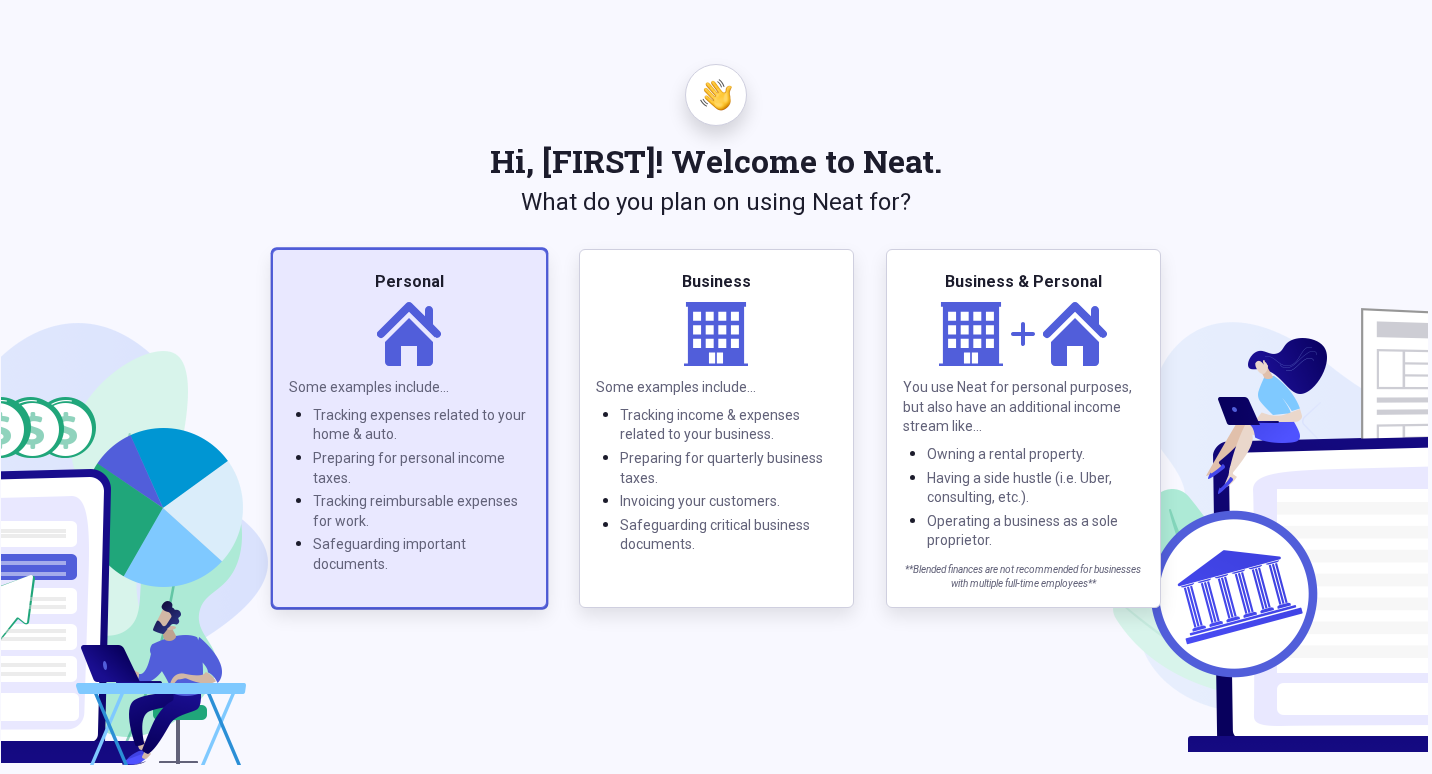 click on "Personal" at bounding box center [409, 282] 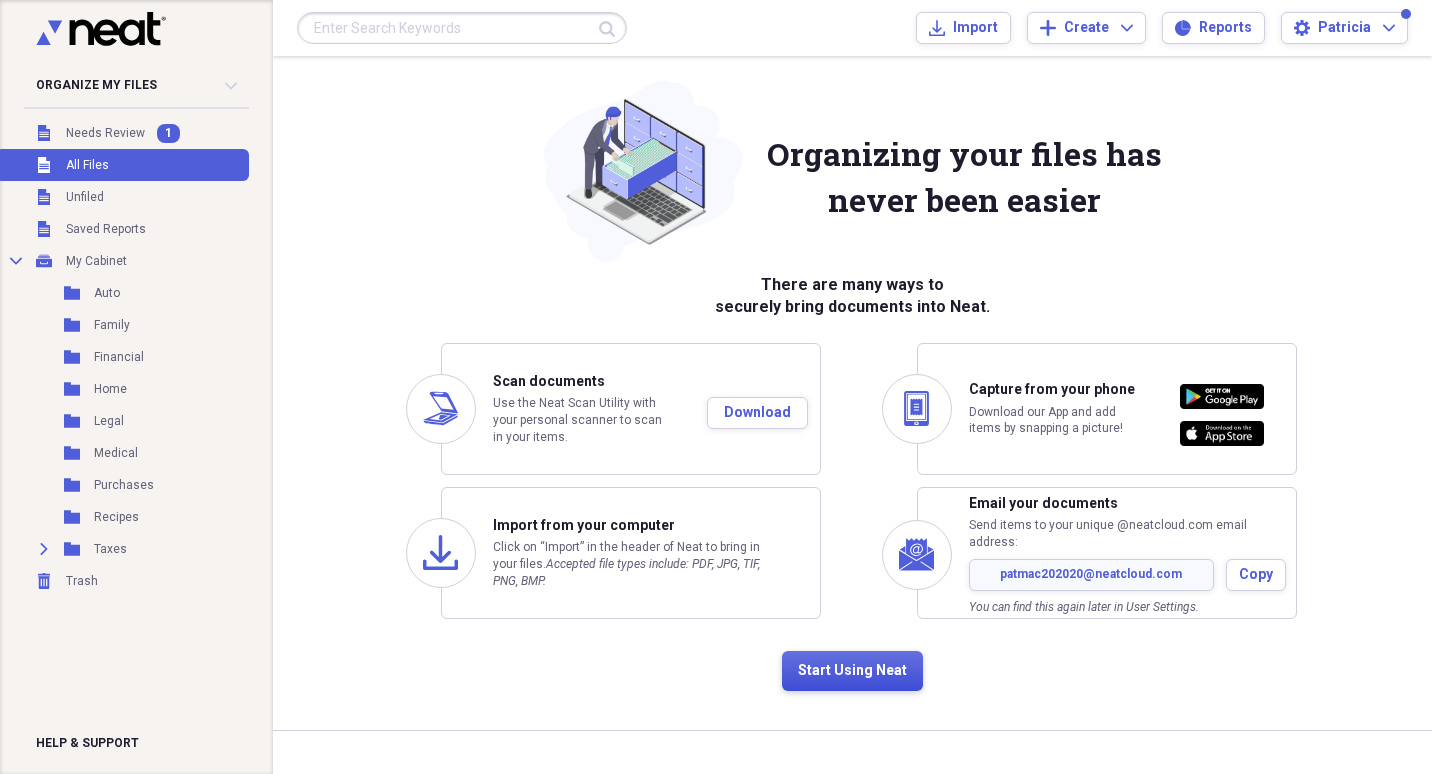 click on "Start Using Neat" at bounding box center (852, 671) 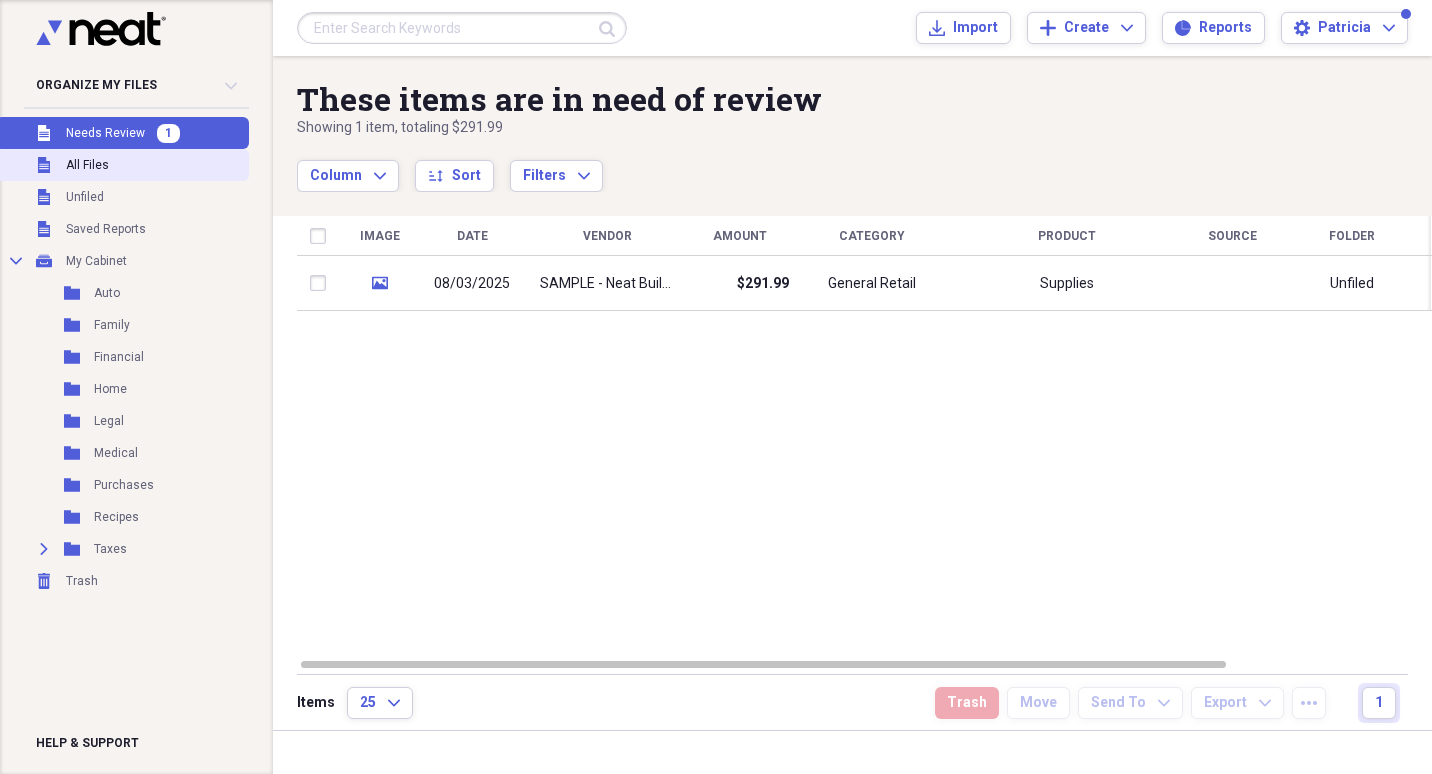 click on "Unfiled All Files" at bounding box center (122, 165) 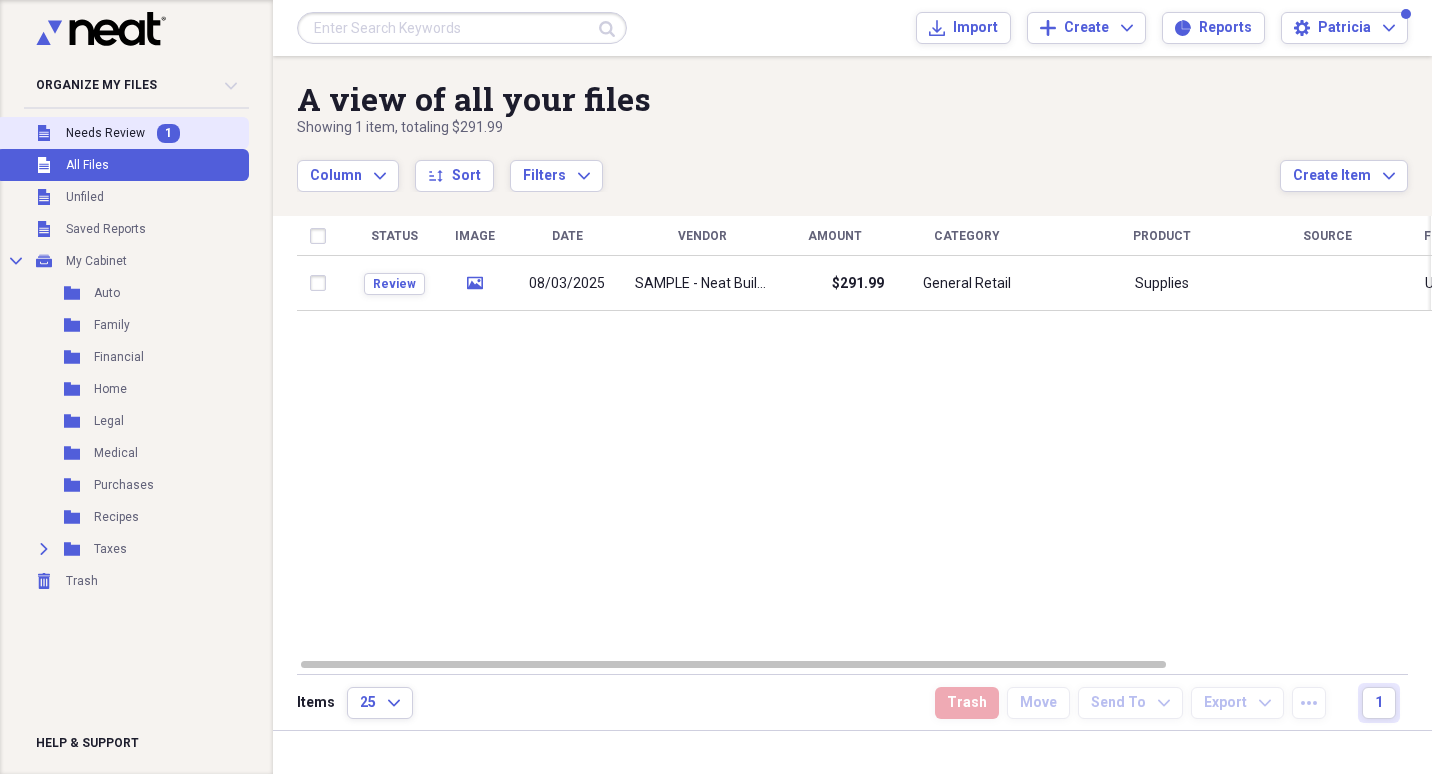 click on "Unfiled Needs Review 1" at bounding box center [122, 133] 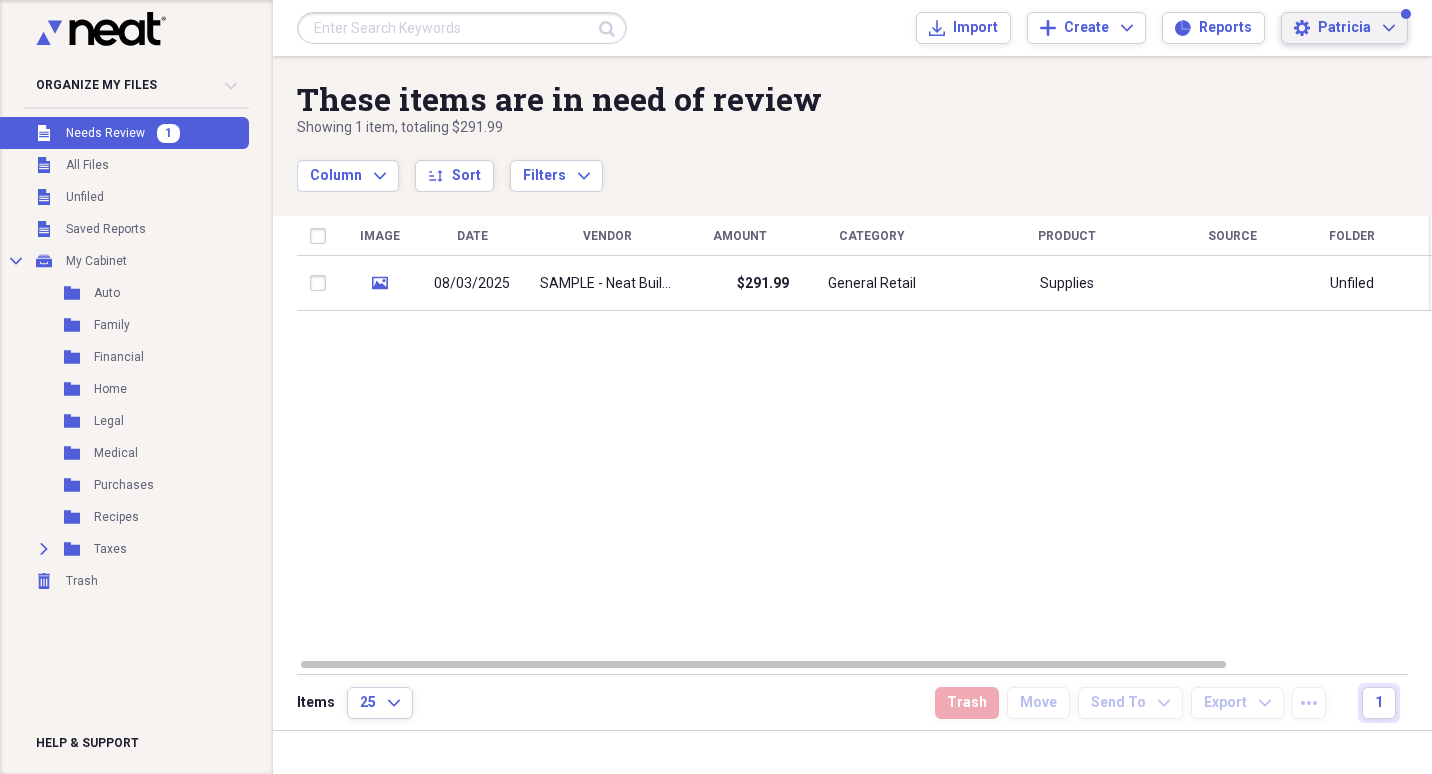 click on "Expand" 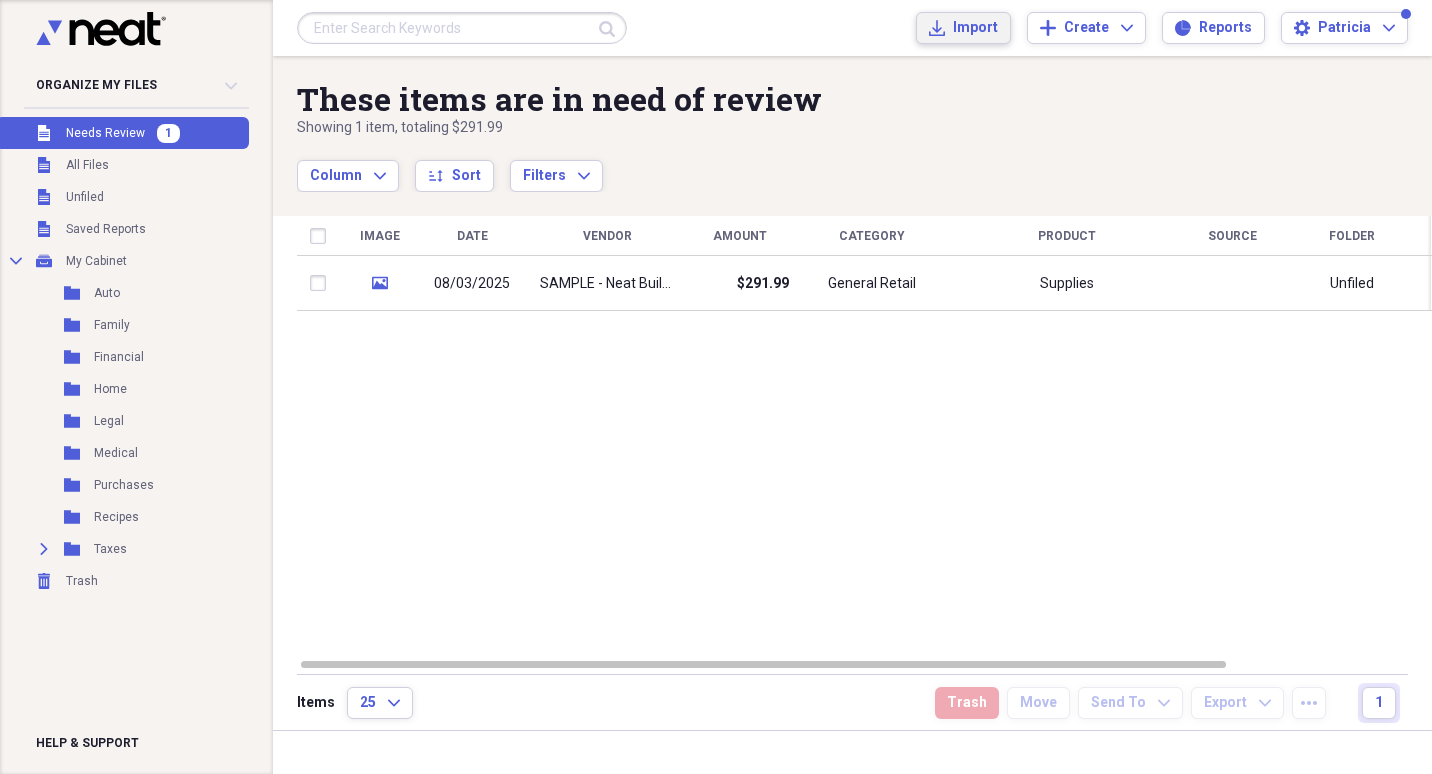 click on "Import Import" at bounding box center [963, 28] 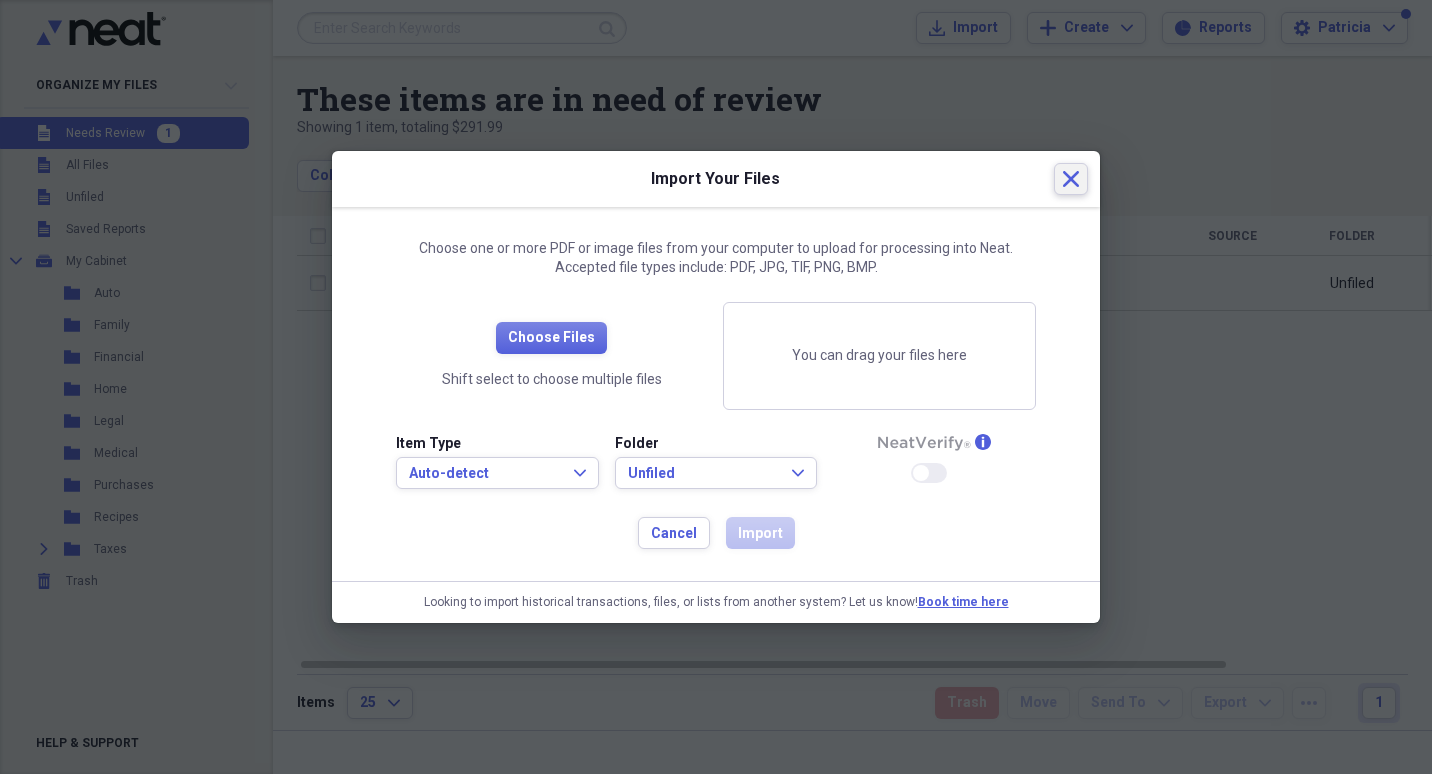 click on "Close" at bounding box center (1071, 179) 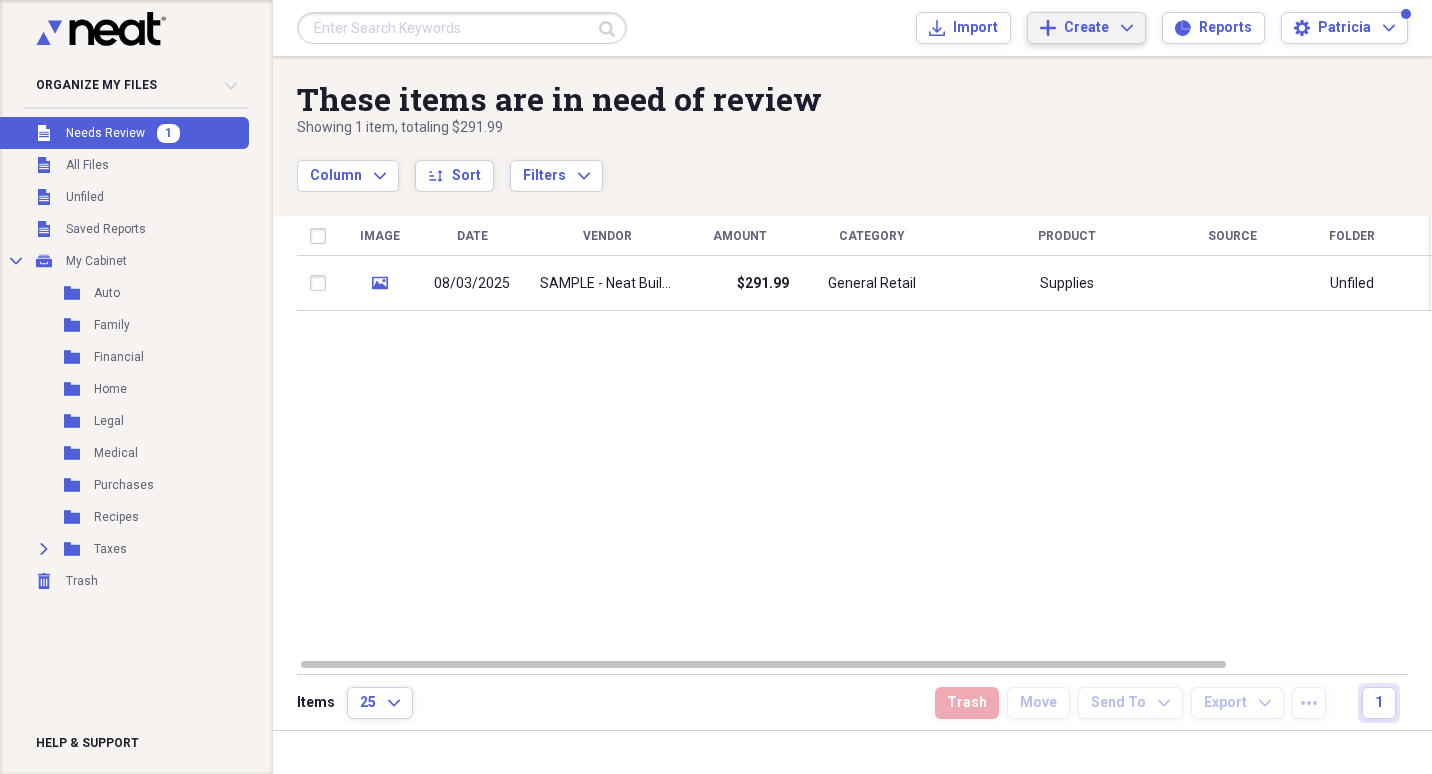 click on "Expand" 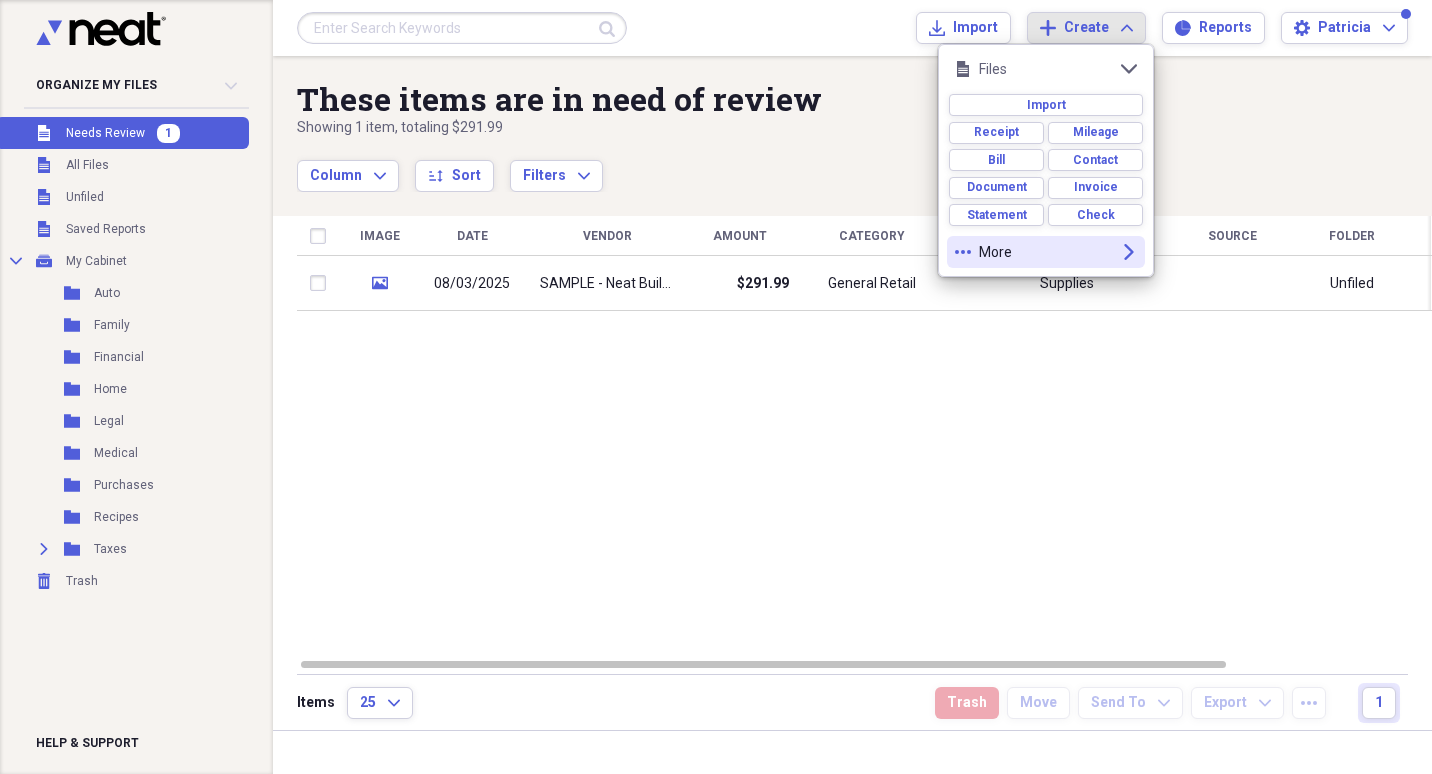 click on "expand" 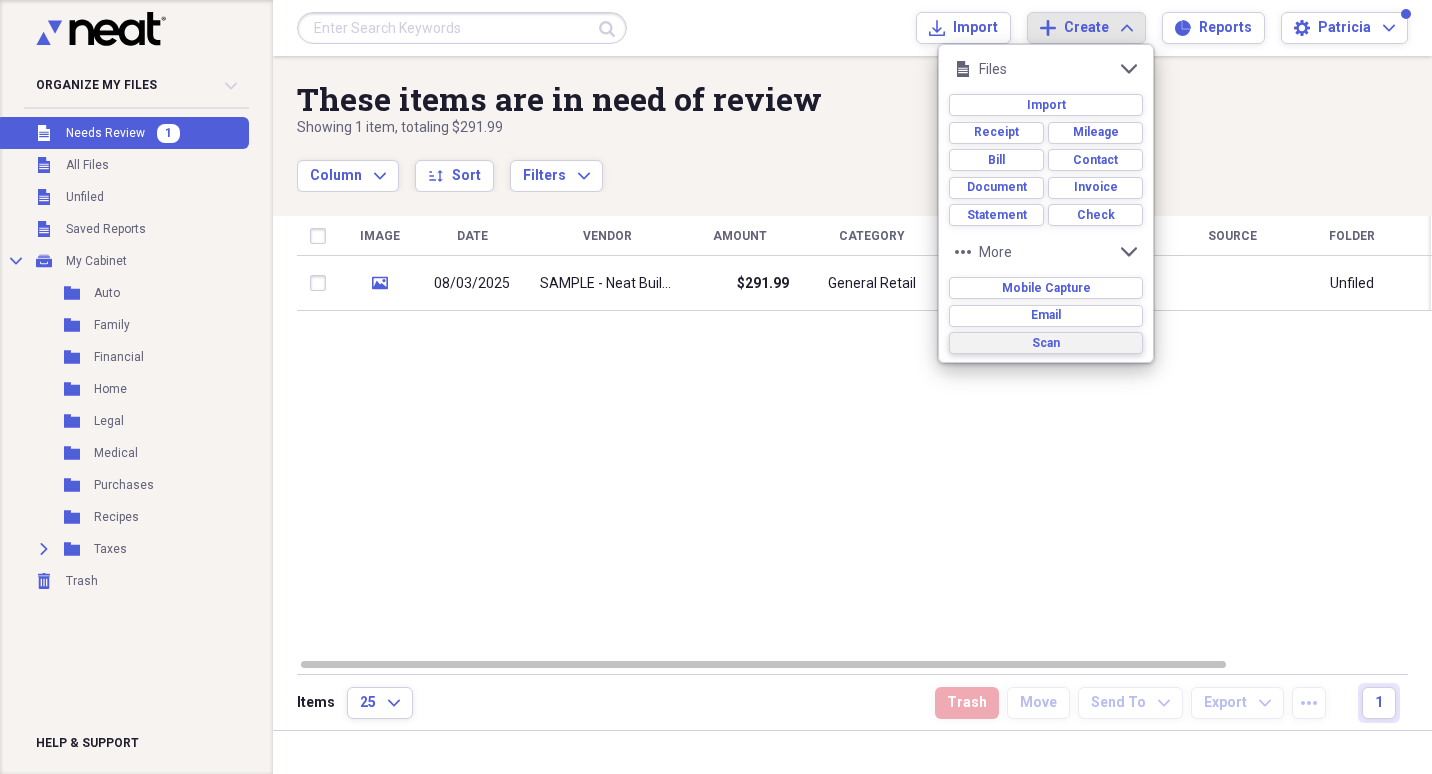 click on "Scan" at bounding box center (1046, 343) 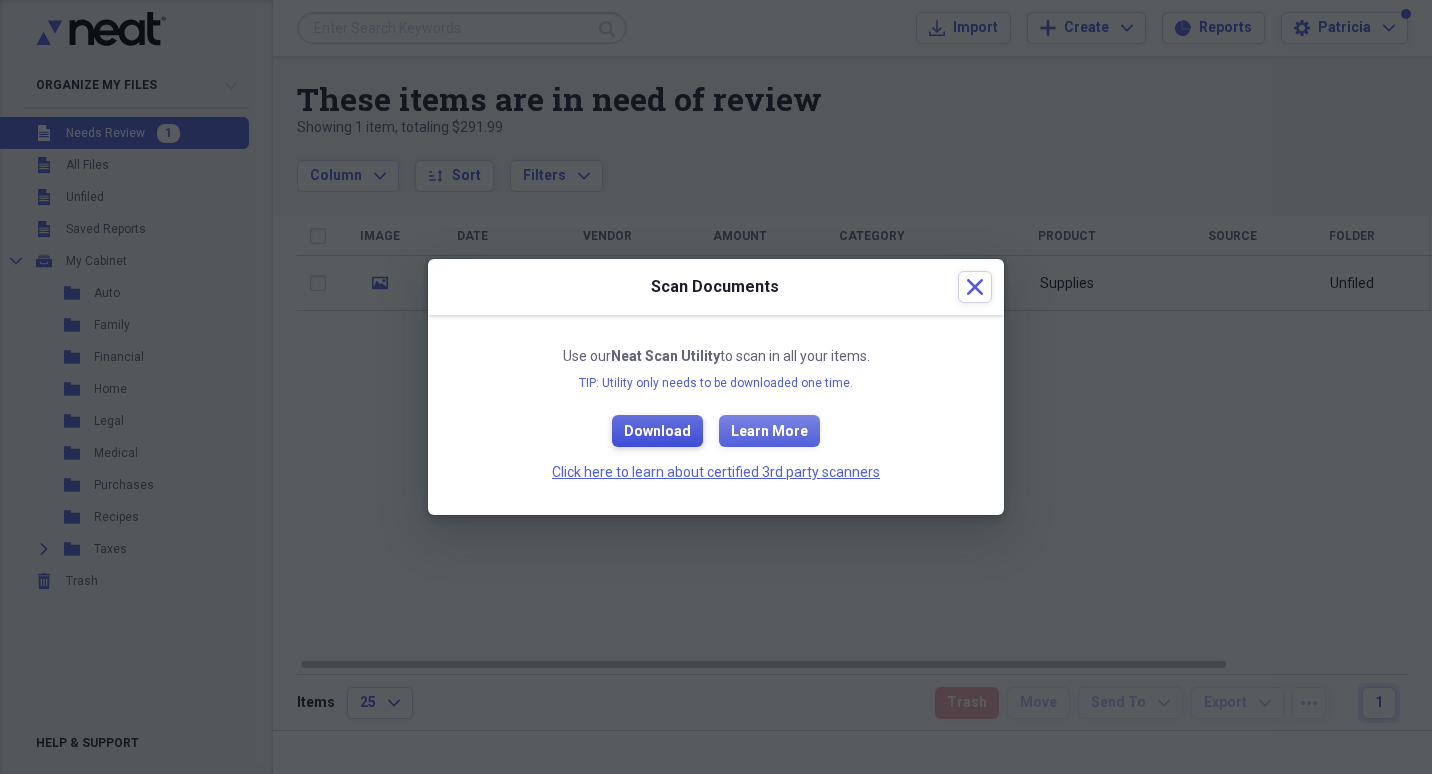 click on "Download" at bounding box center (657, 431) 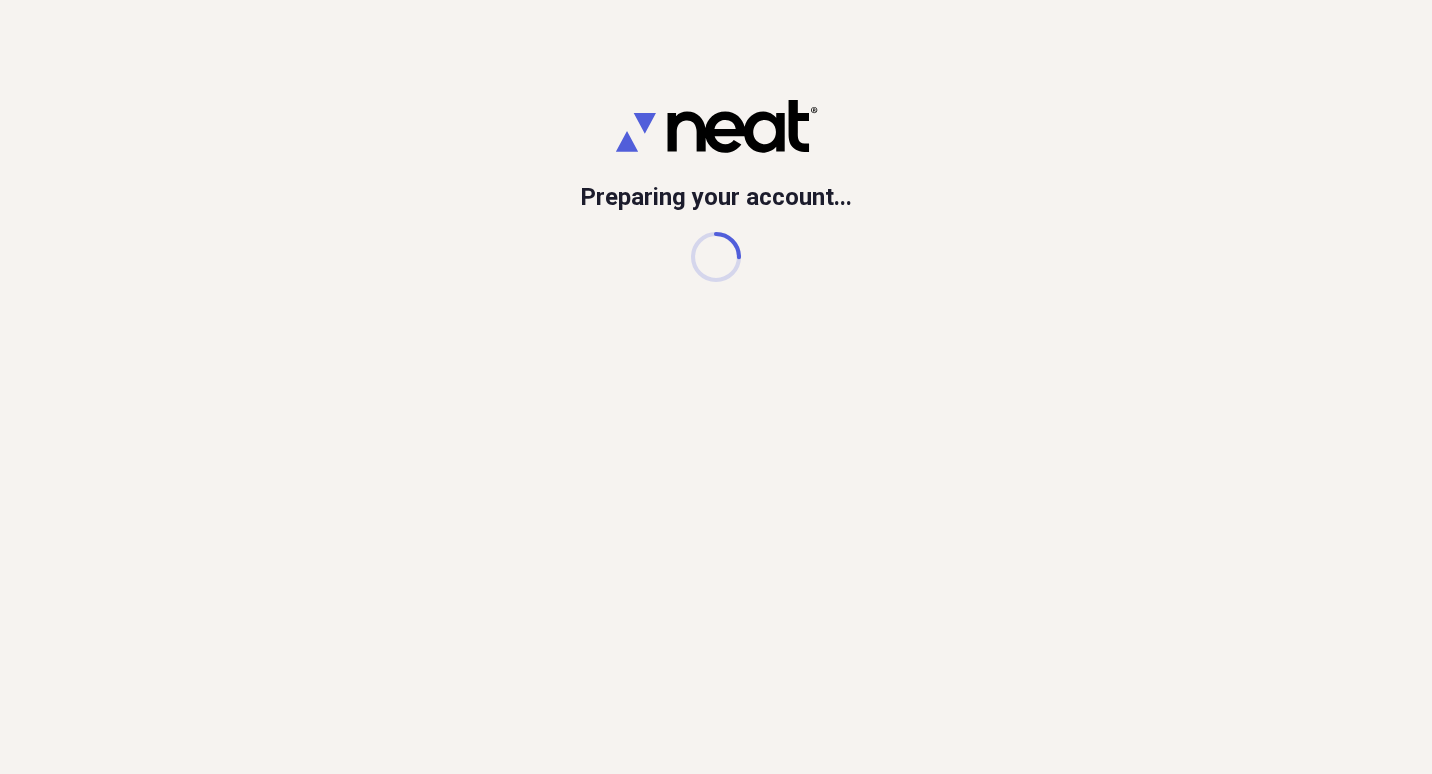 scroll, scrollTop: 0, scrollLeft: 0, axis: both 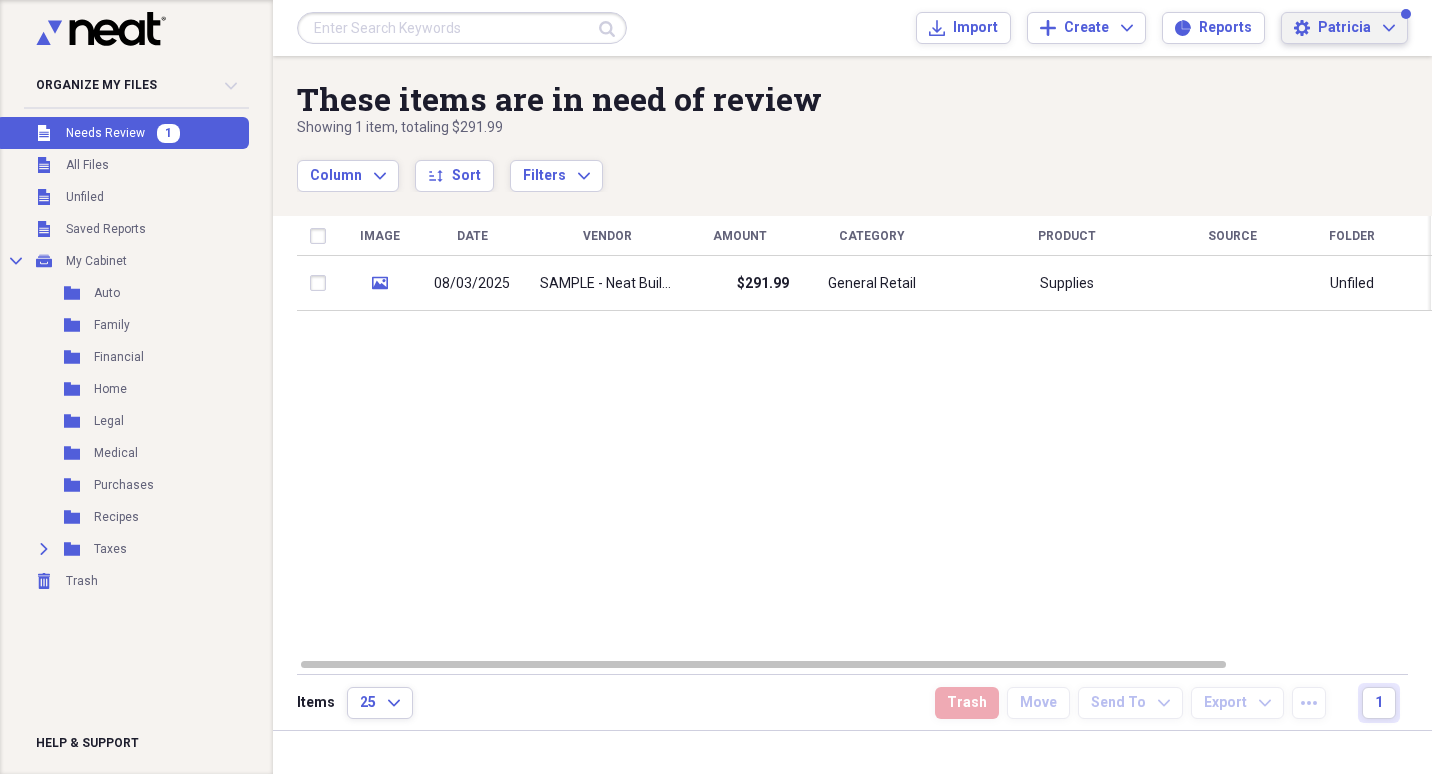 click on "Settings [NAME] Expand" at bounding box center (1344, 28) 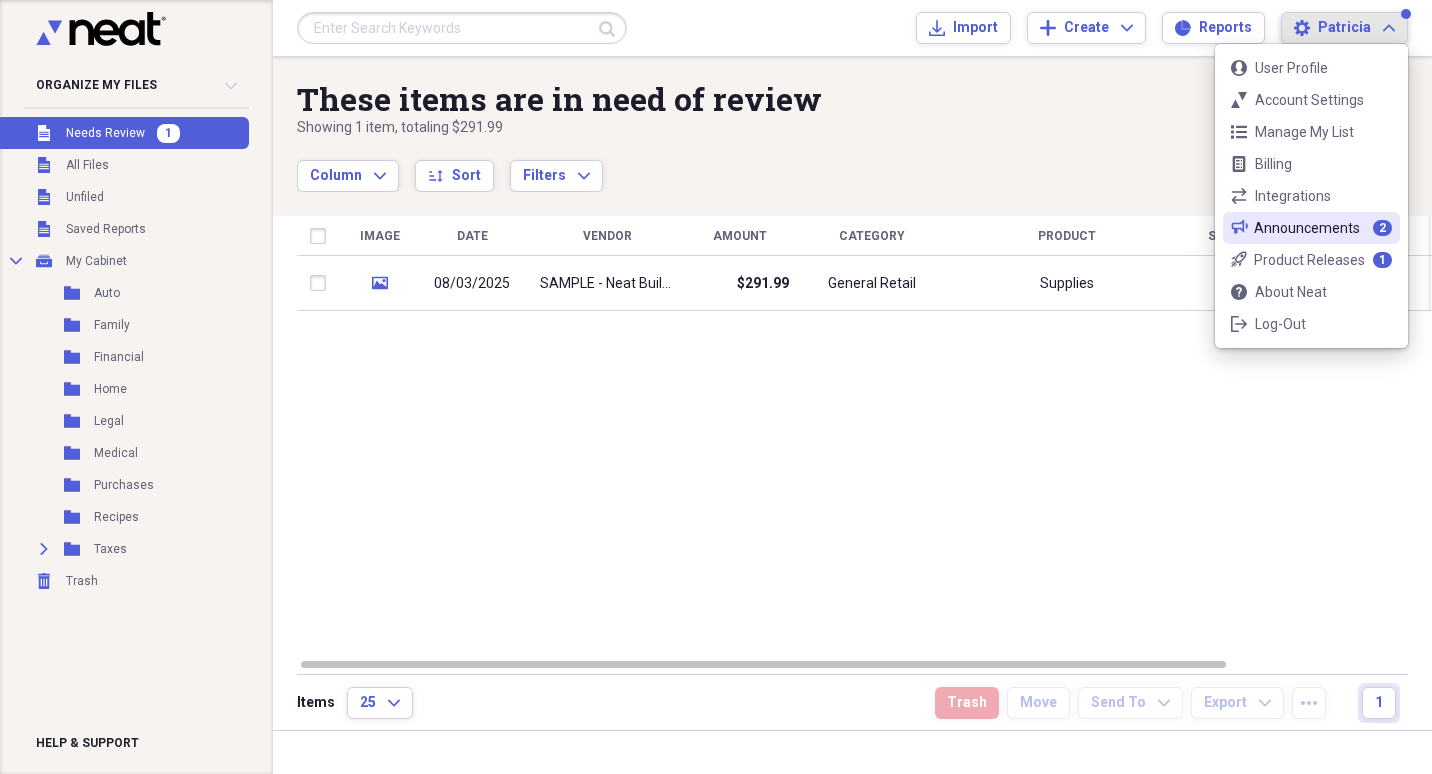 click on "Announcements" at bounding box center [1309, 228] 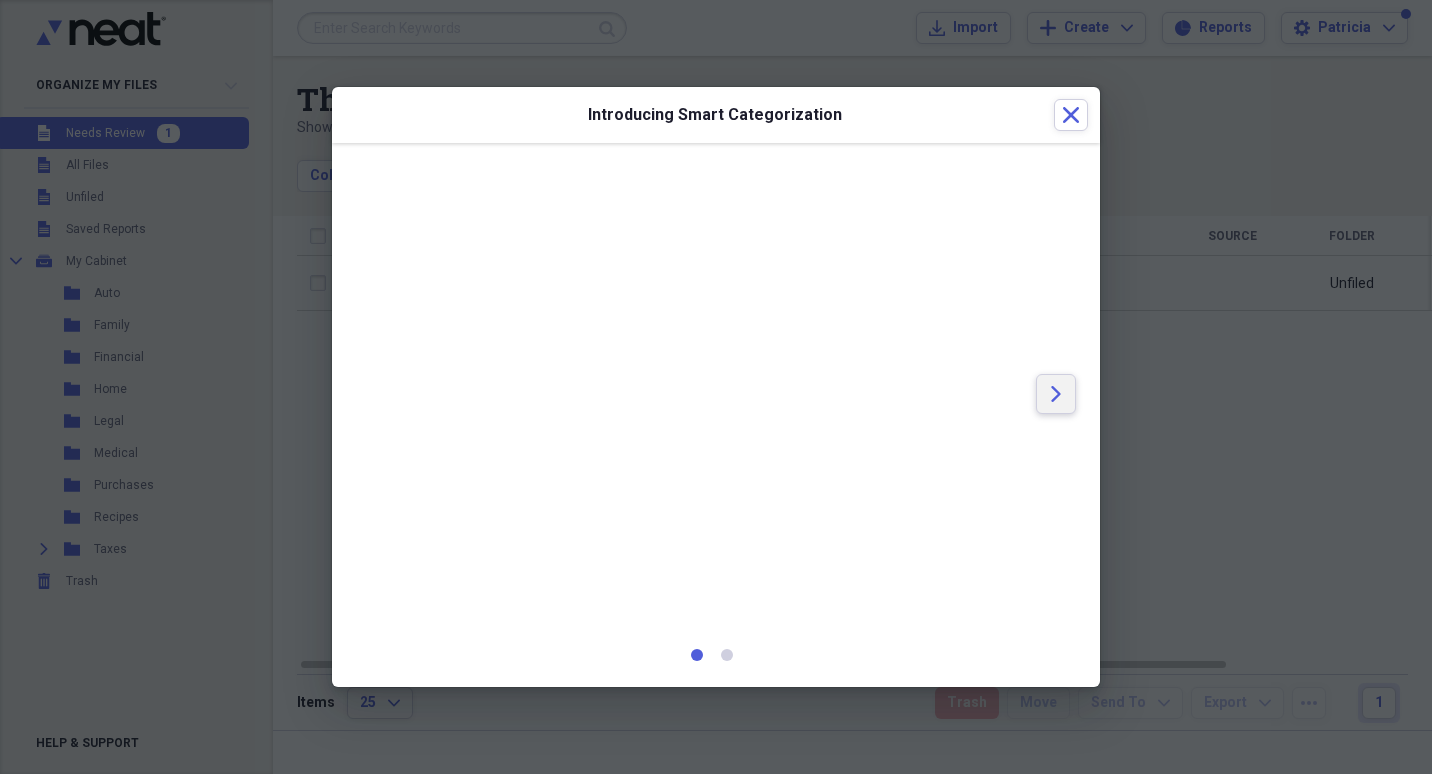 click on "Arrow" at bounding box center [1056, 394] 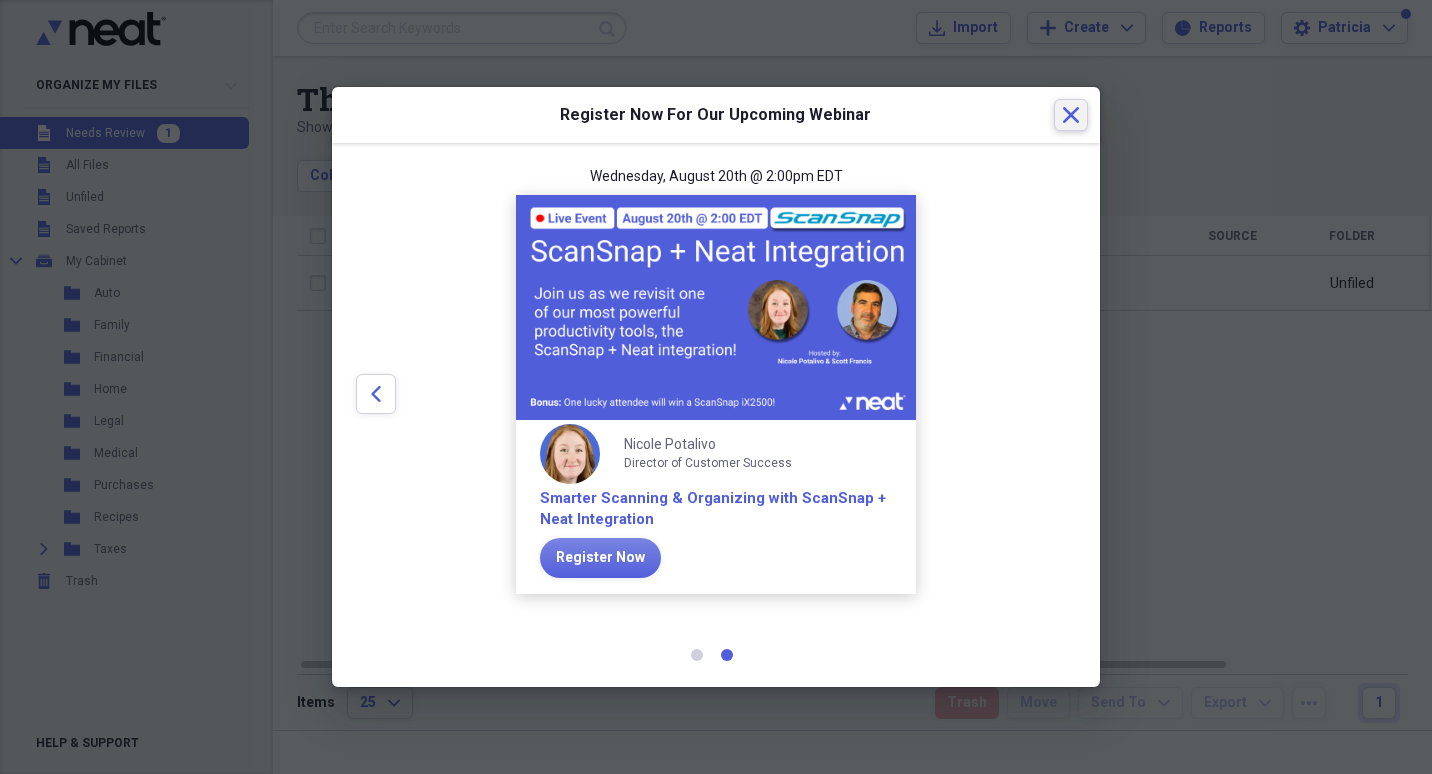 click 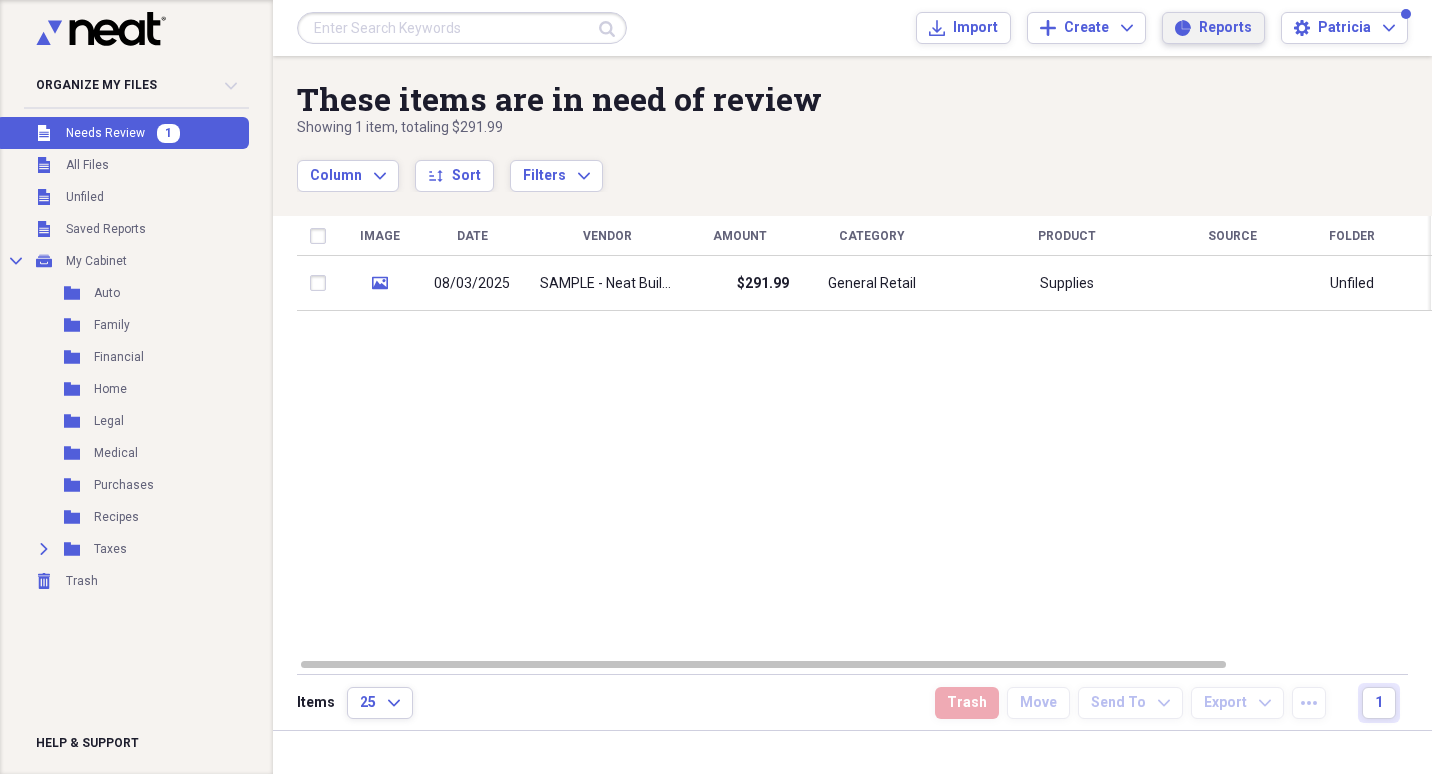click on "Reports" at bounding box center (1225, 28) 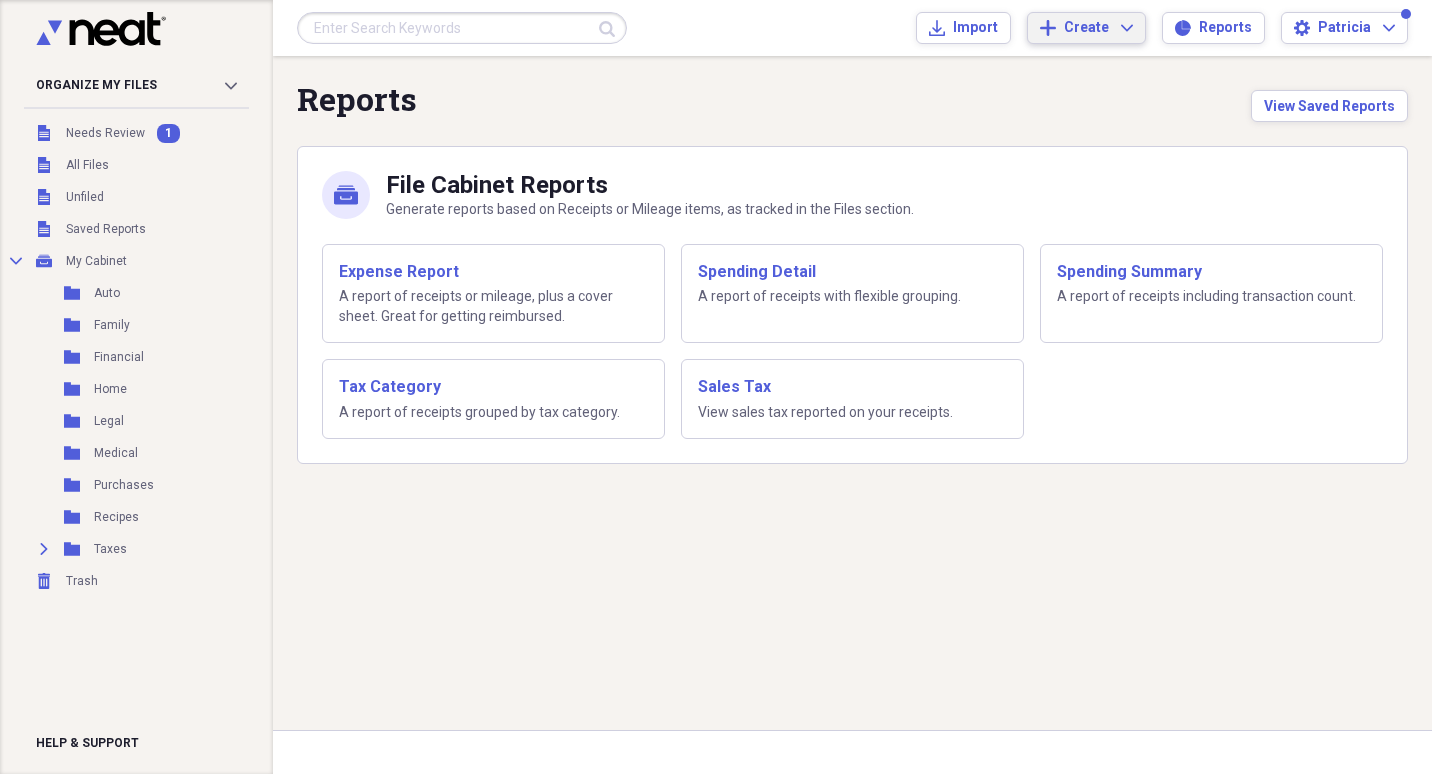 click on "Add Create Expand" at bounding box center [1086, 28] 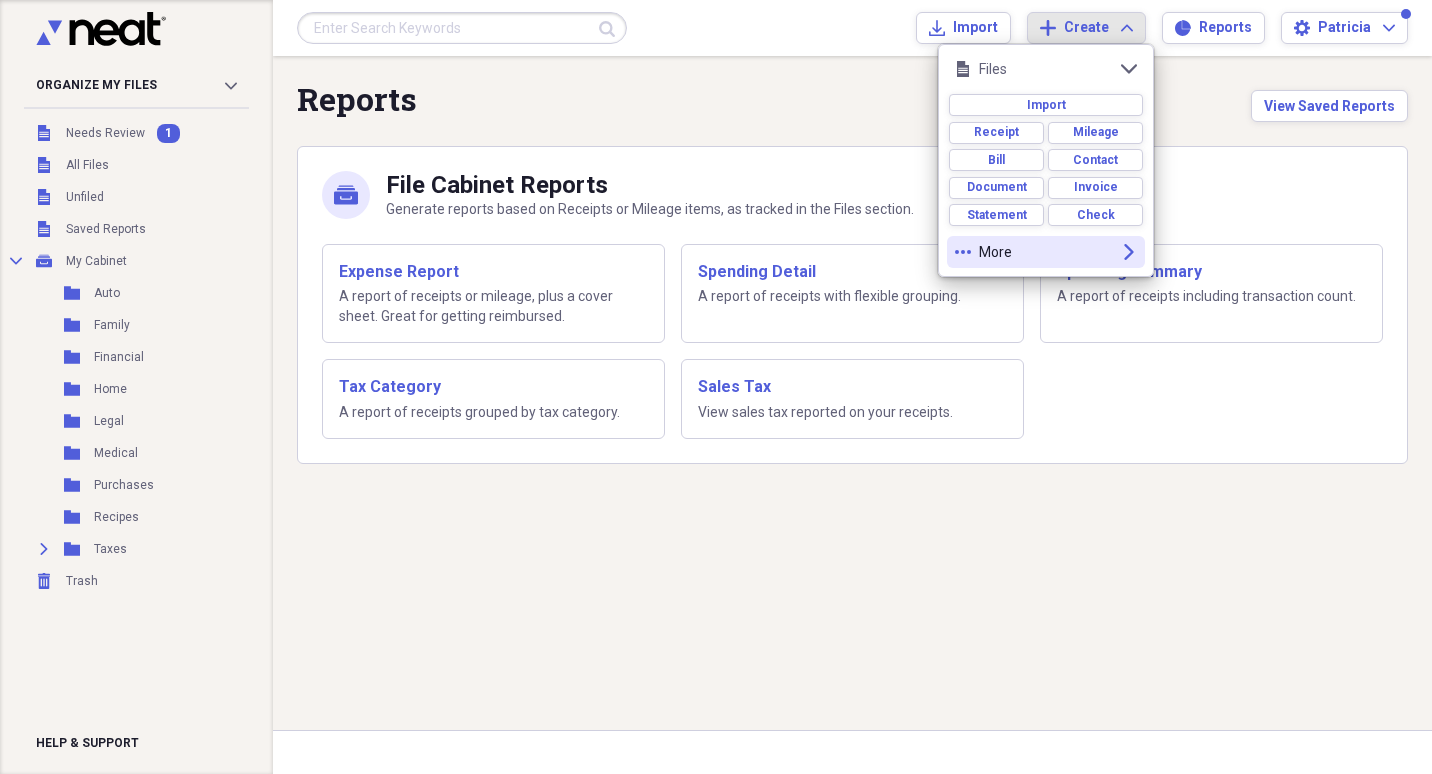 click on "expand" 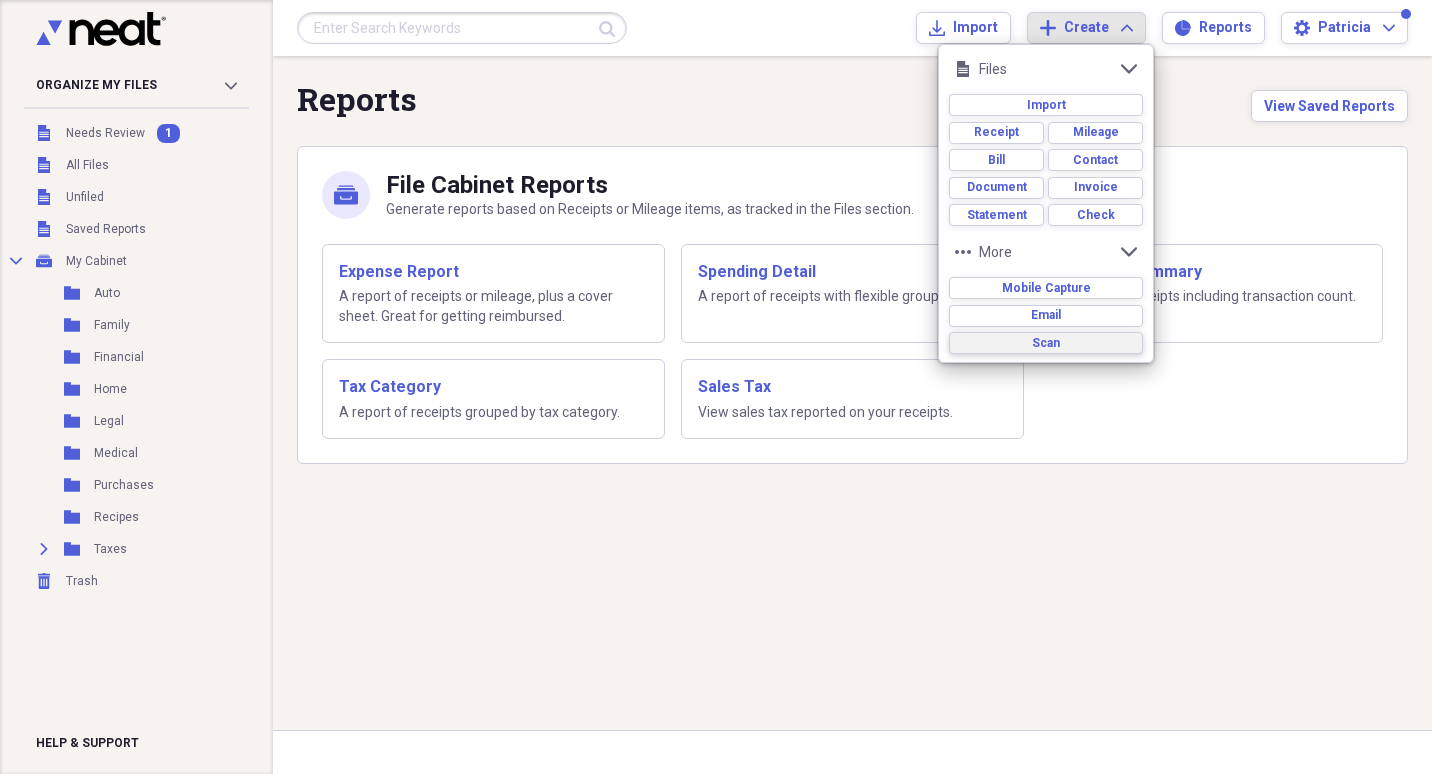 click on "Scan" at bounding box center [1046, 343] 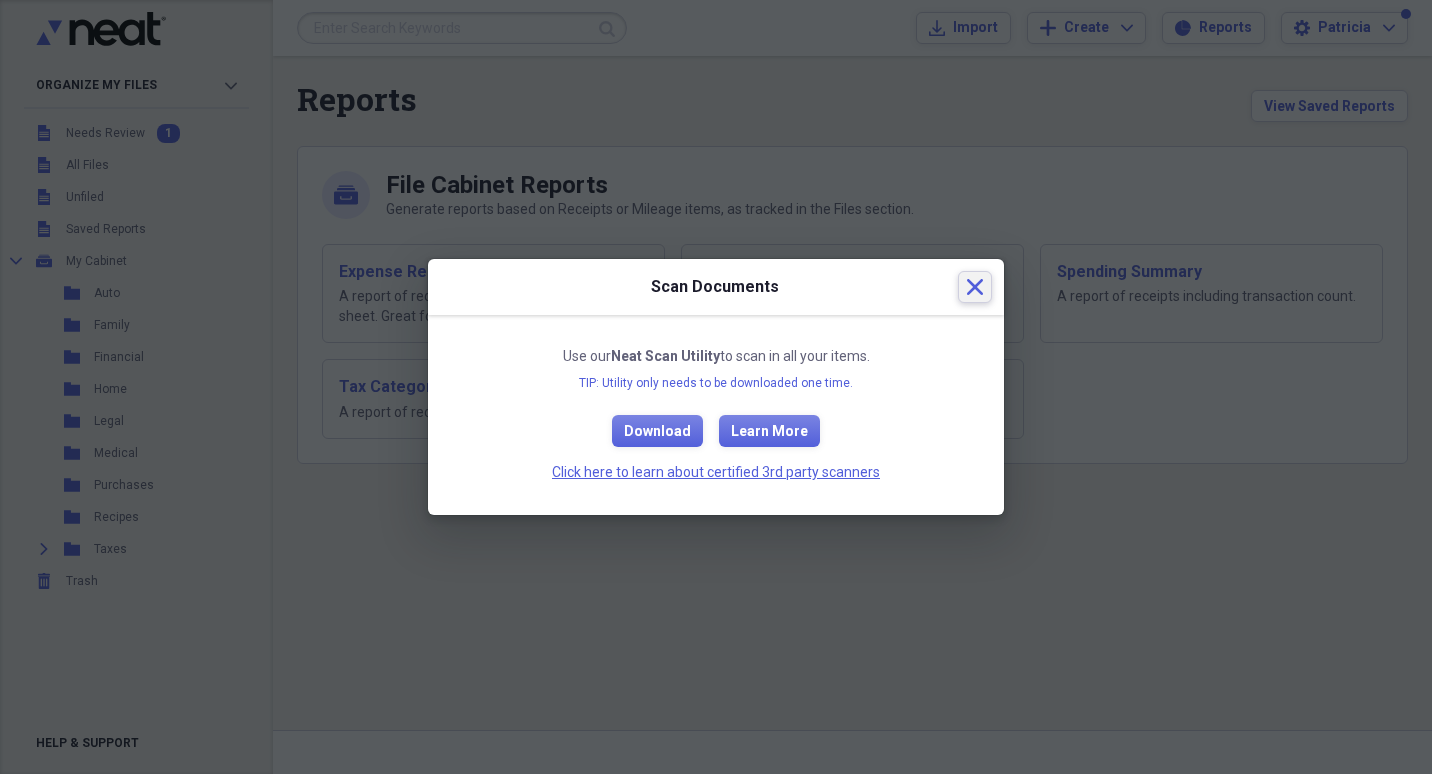 click 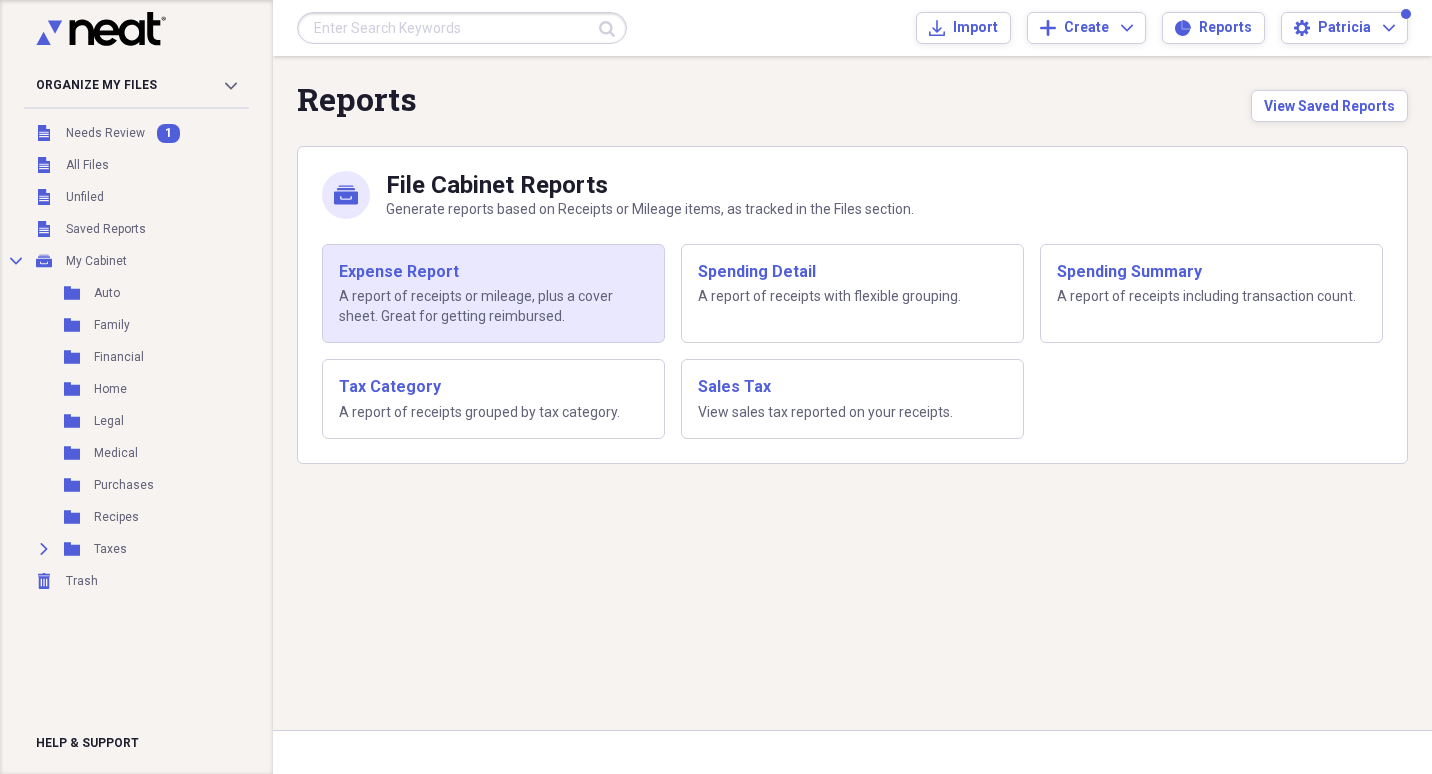 click on "A report of receipts or mileage, plus a cover sheet. Great for getting reimbursed." at bounding box center (493, 306) 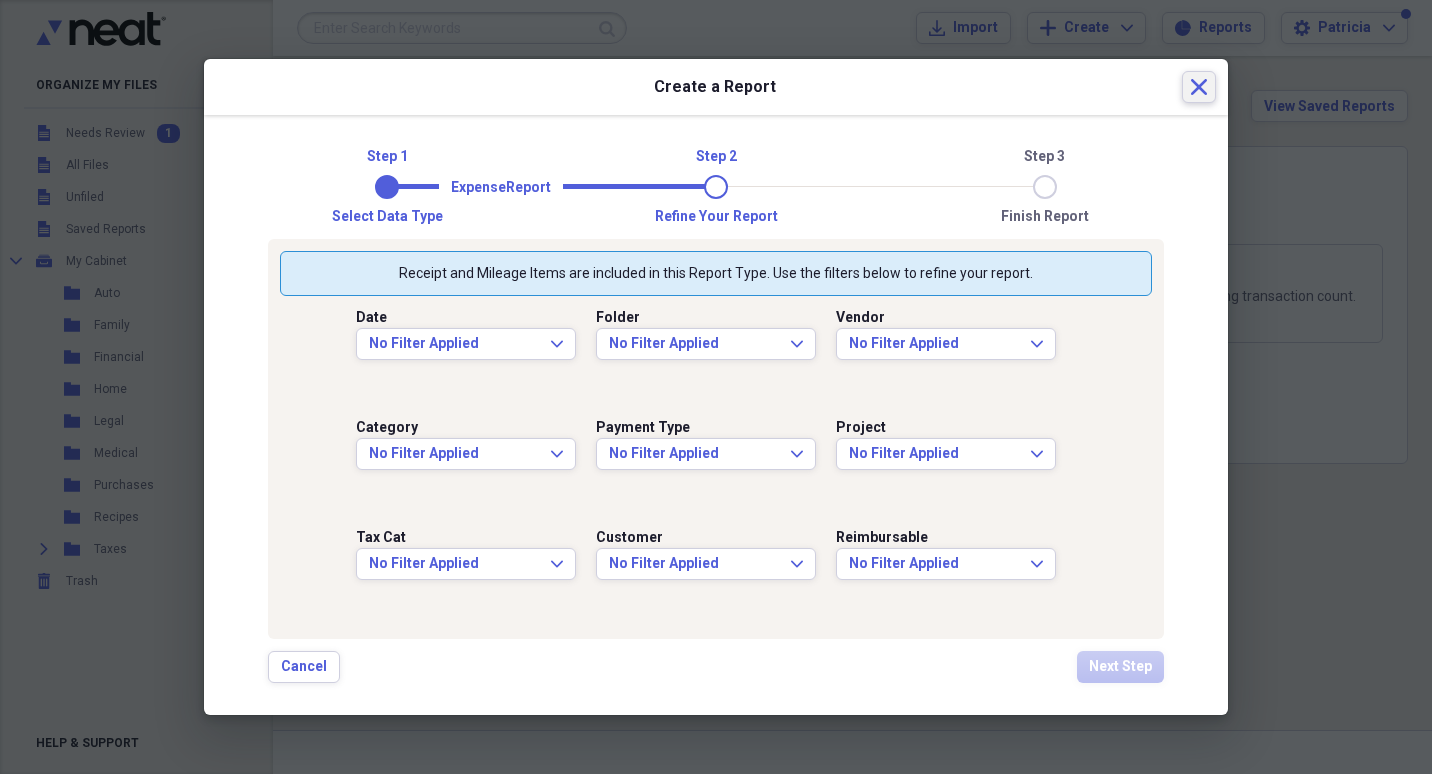 click on "Close" at bounding box center [1199, 87] 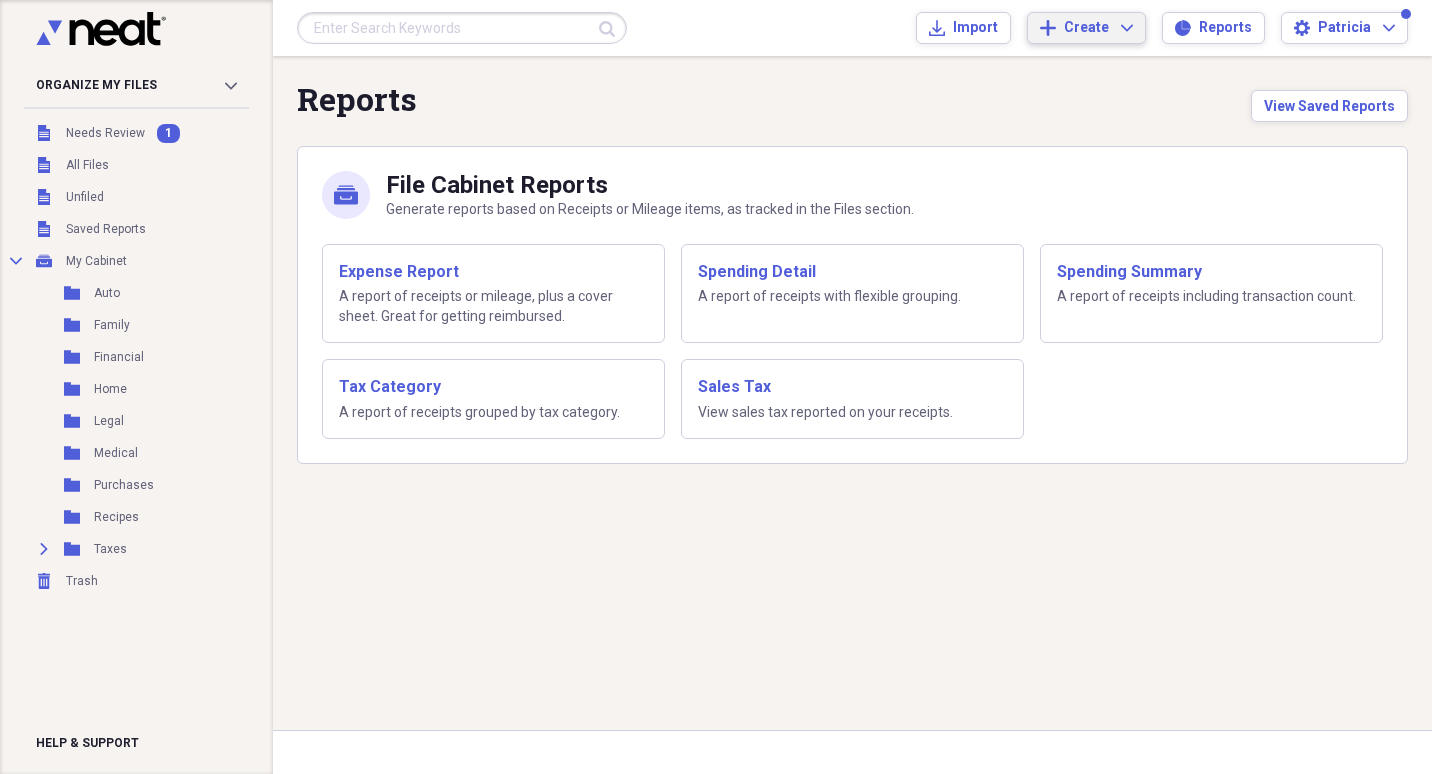 click on "Create Expand" at bounding box center [1098, 28] 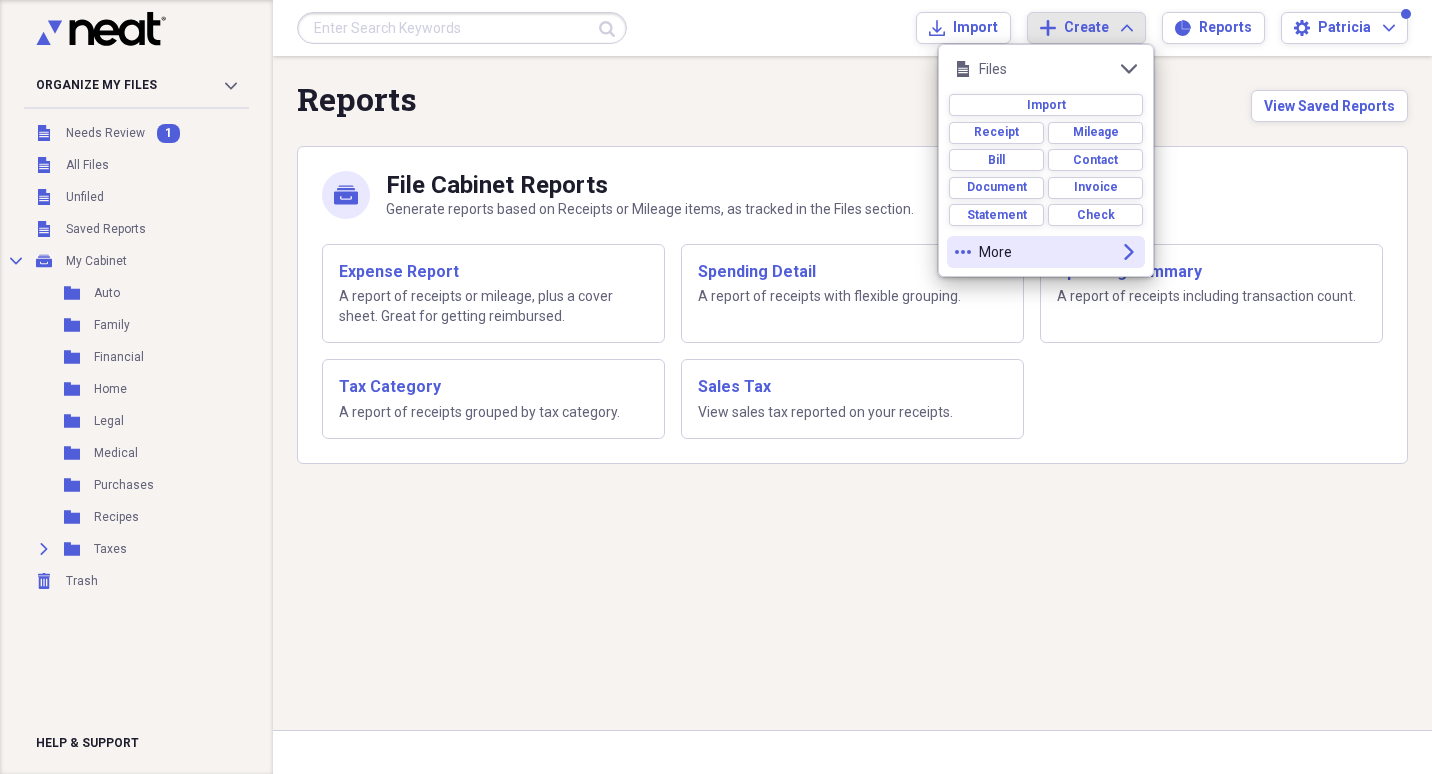 click on "expand" 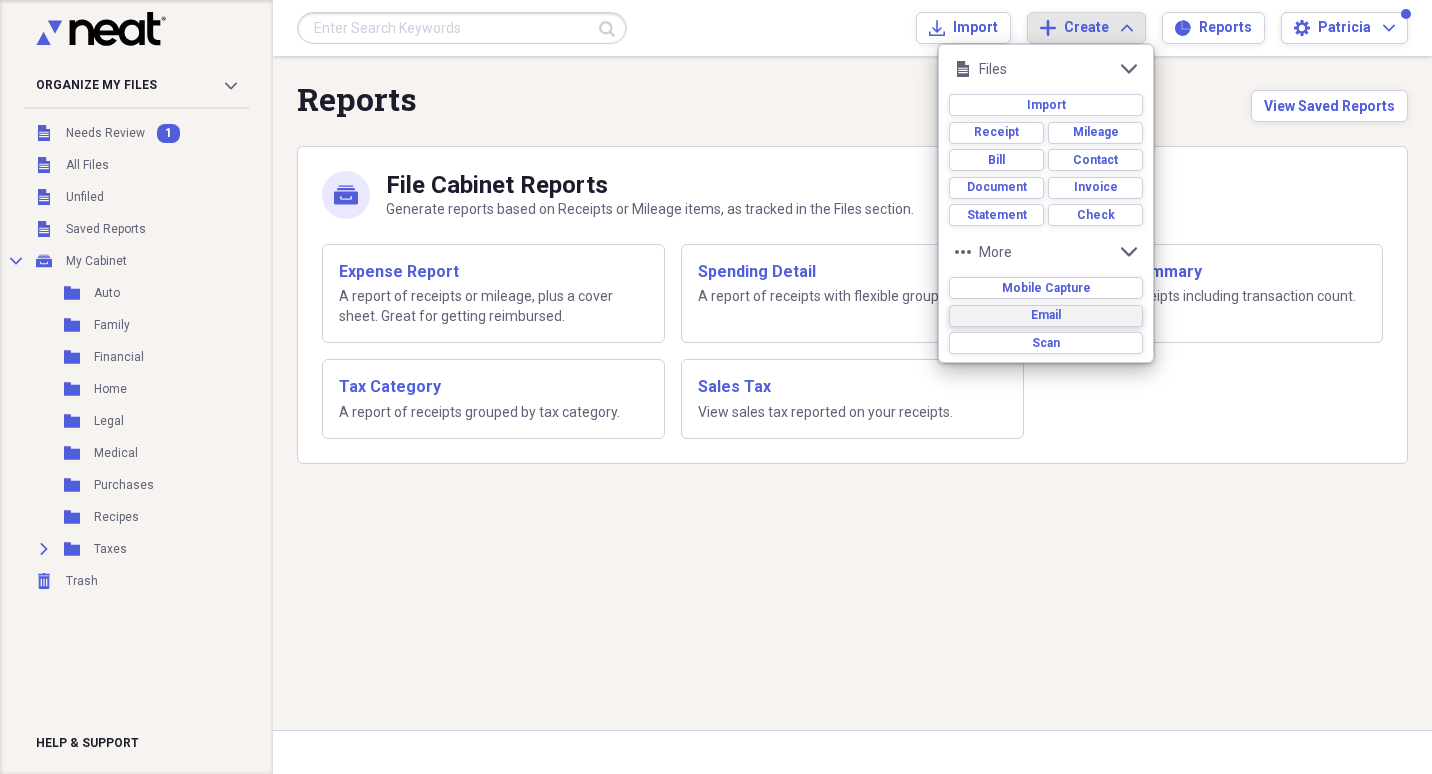 click on "Email" at bounding box center (1046, 315) 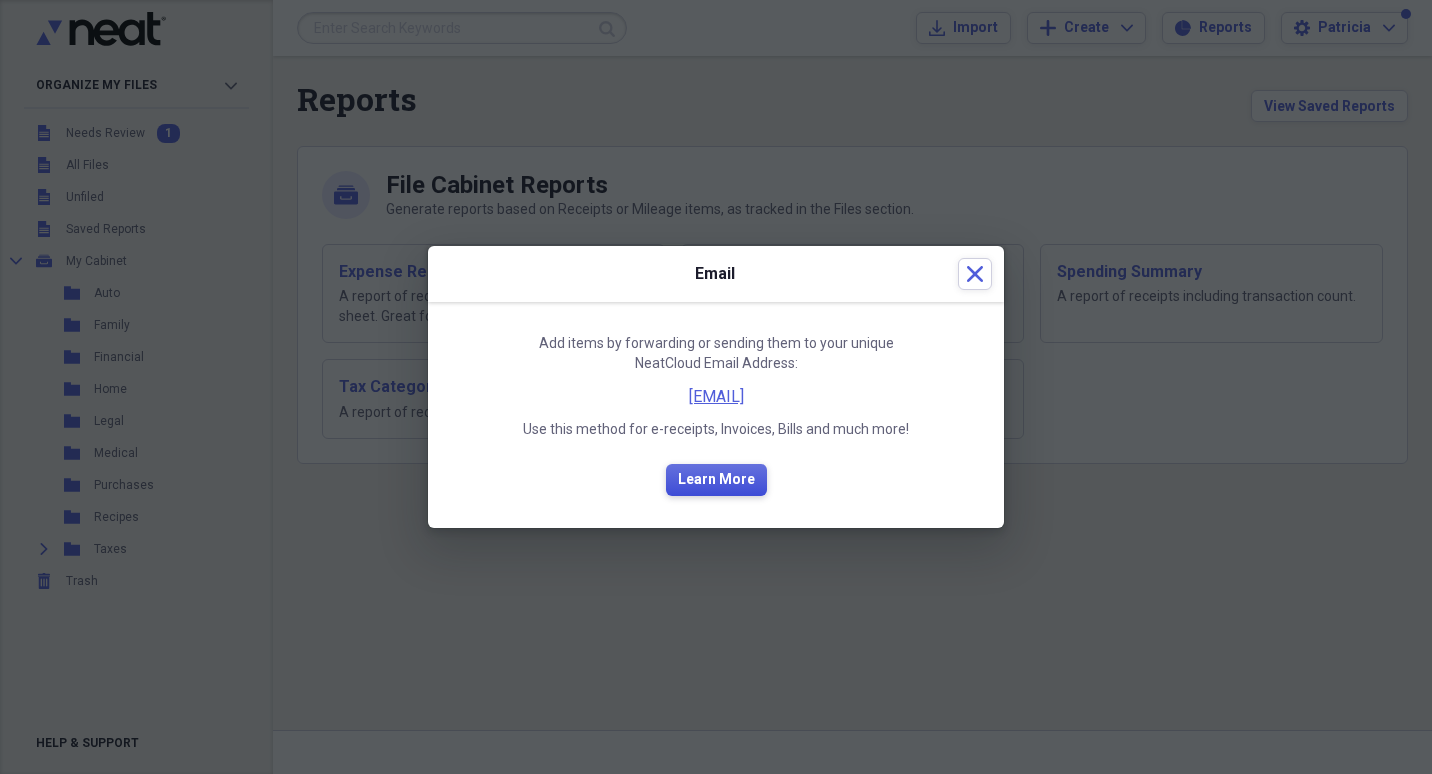 click on "Learn More" at bounding box center [716, 480] 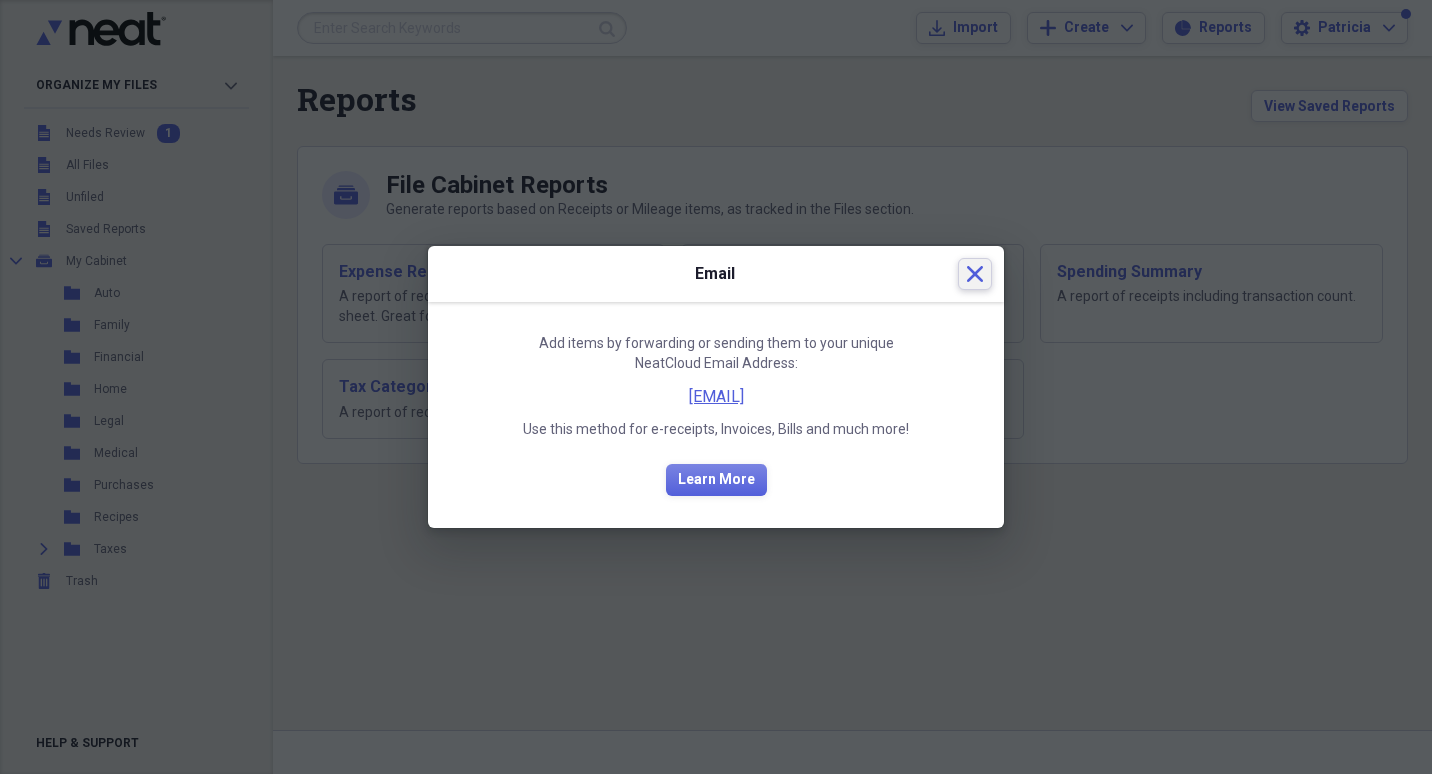 click on "Close" 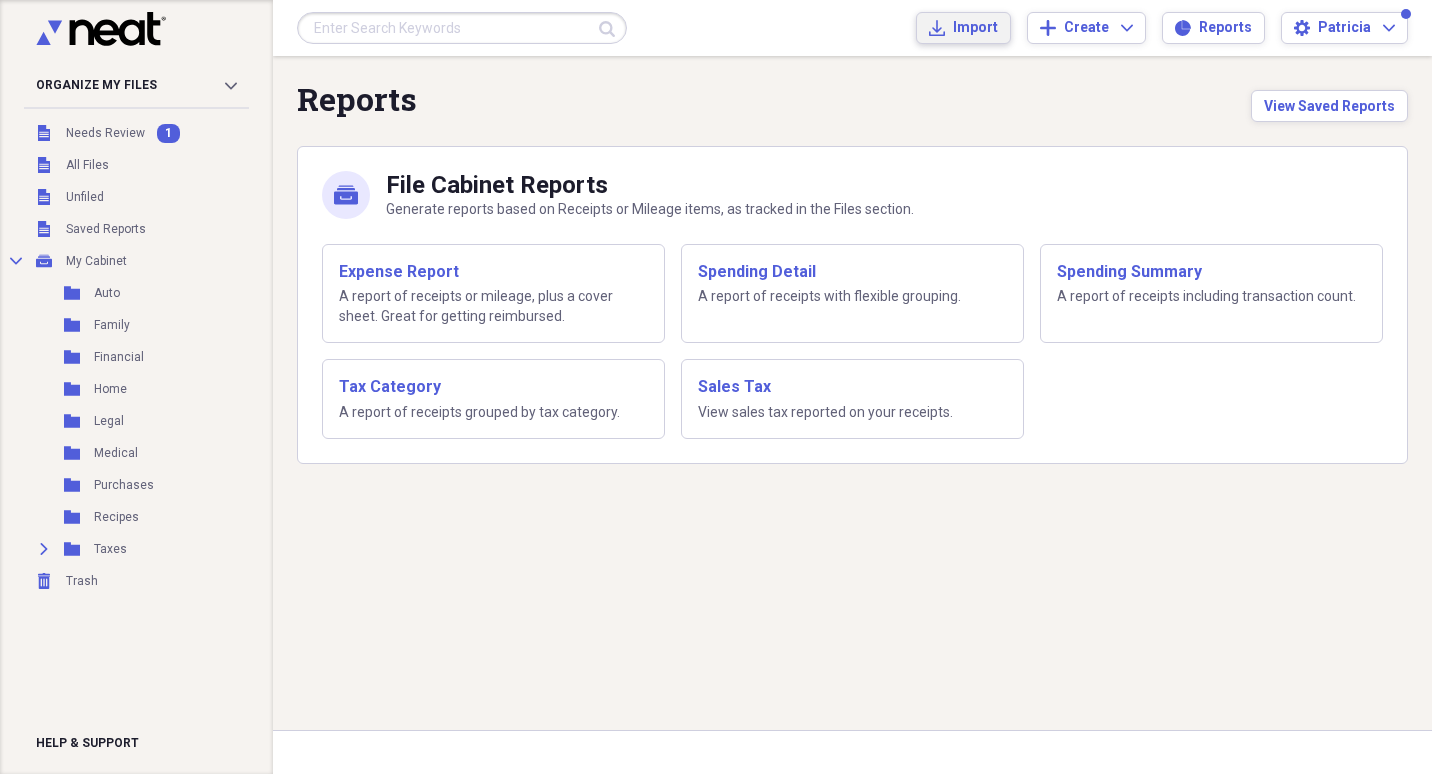 click on "Import" at bounding box center (975, 28) 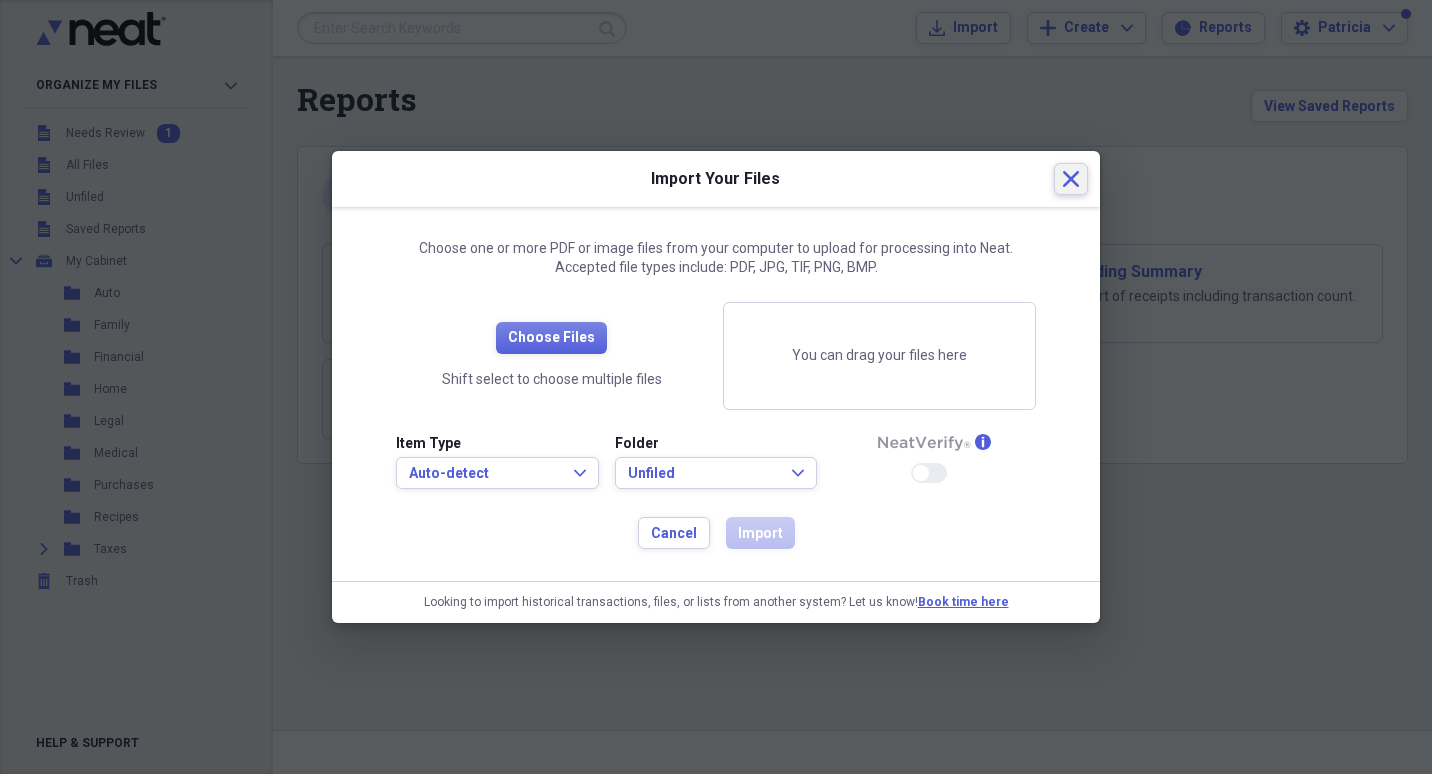 click 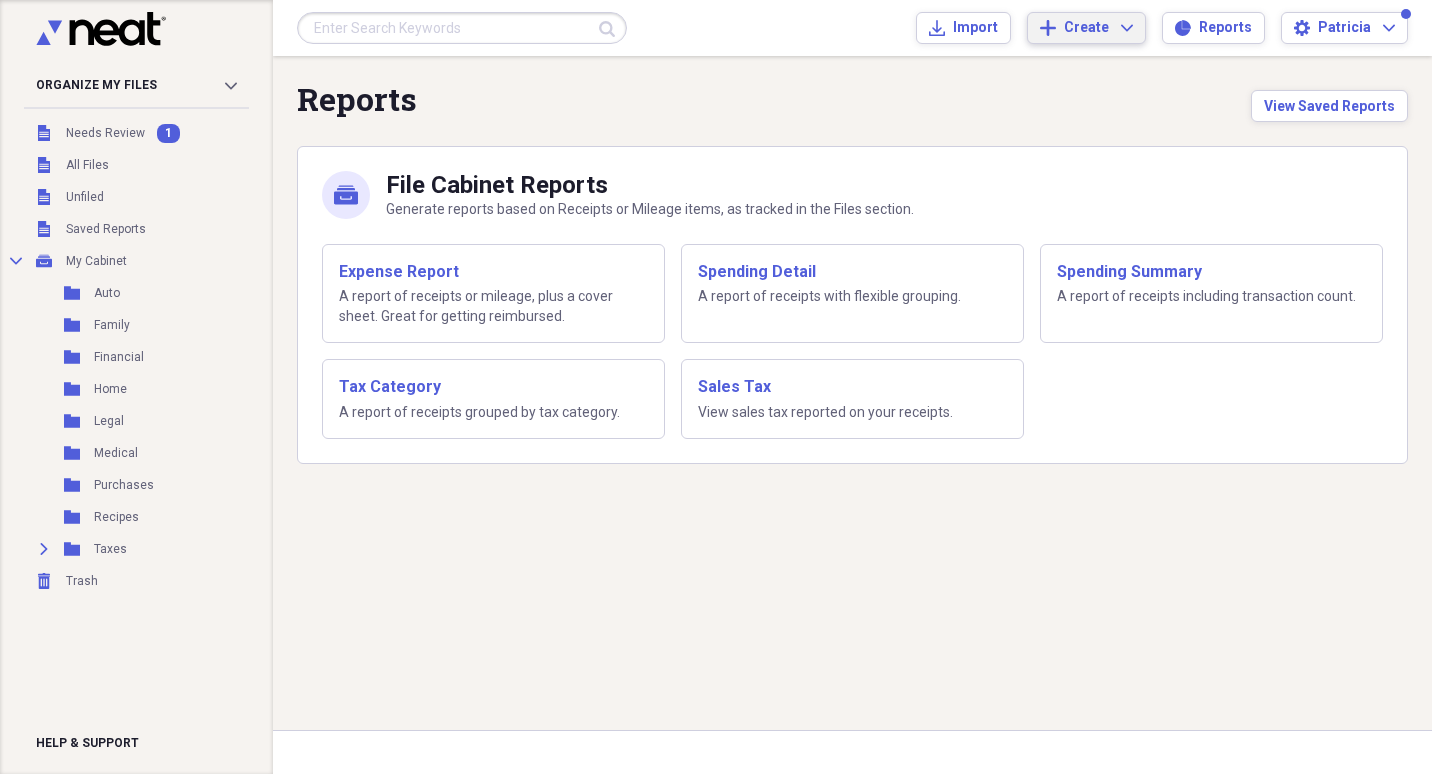 click on "Expand" 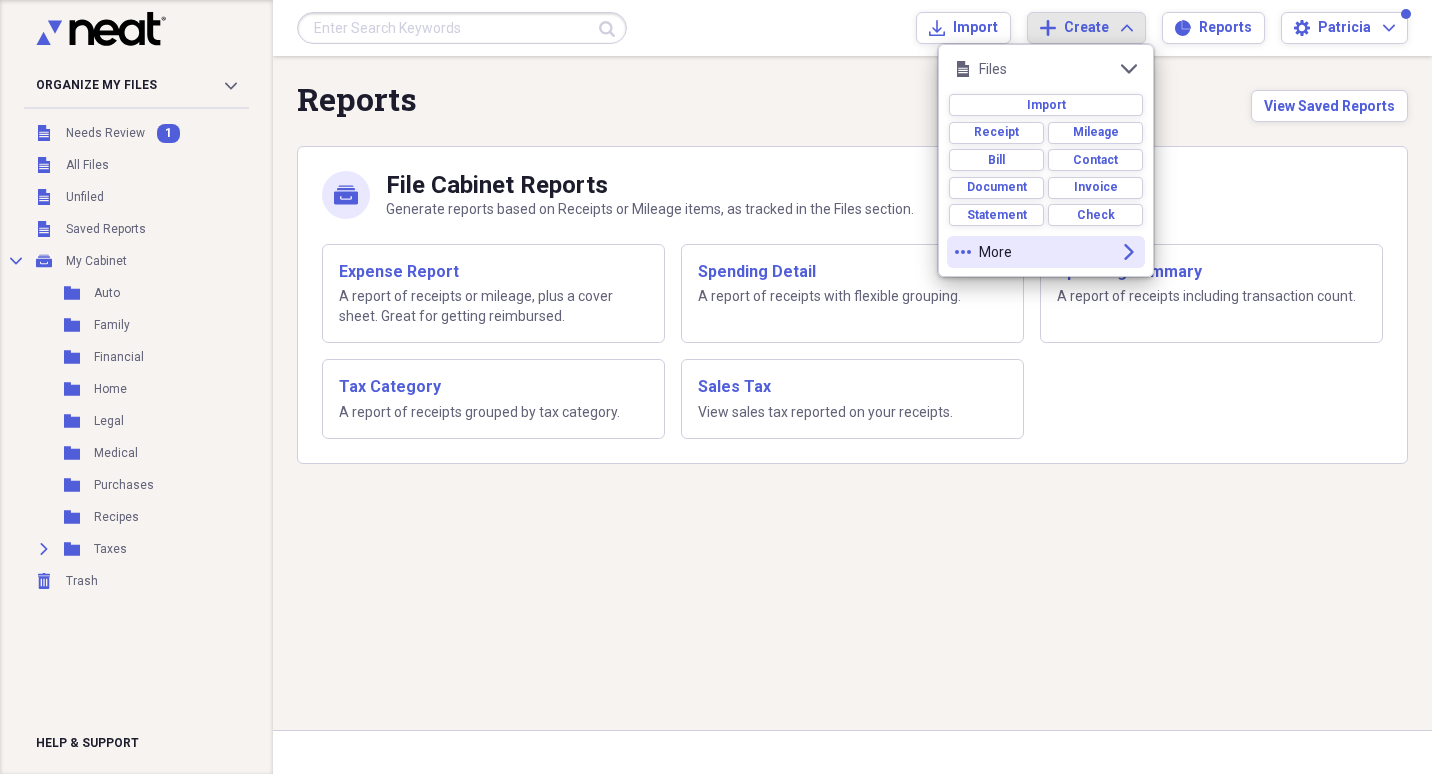 click on "more More expand" at bounding box center (1046, 252) 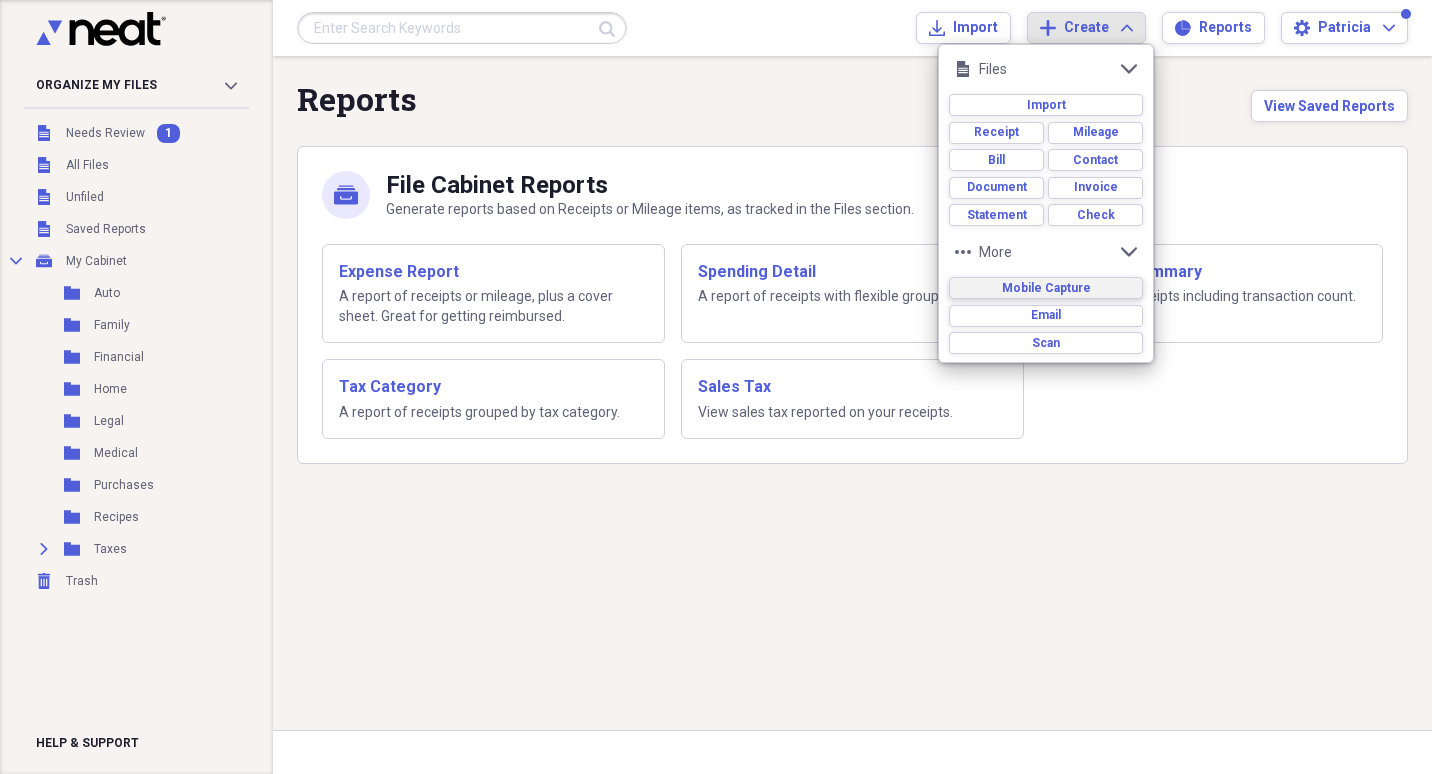 click on "Mobile Capture" at bounding box center (1046, 288) 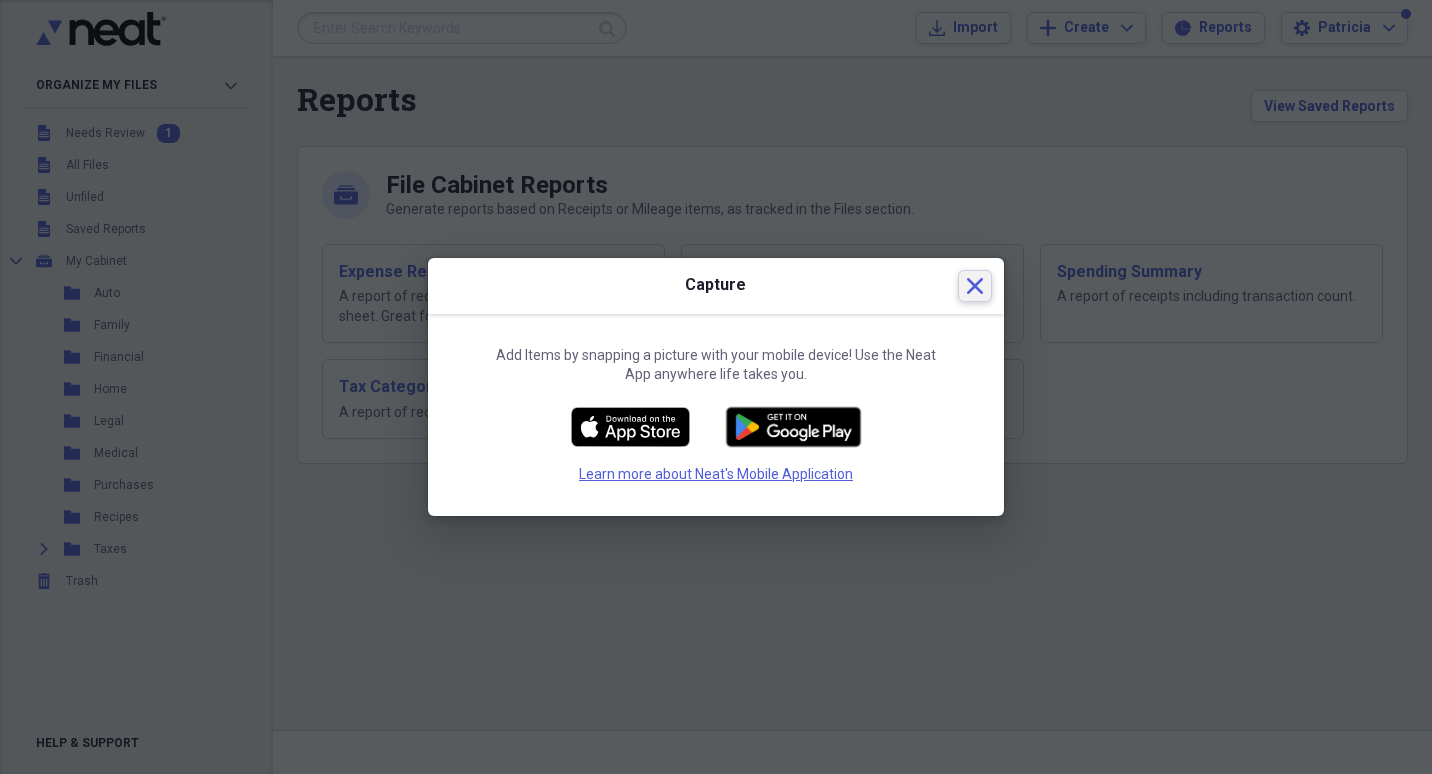 click on "Close" 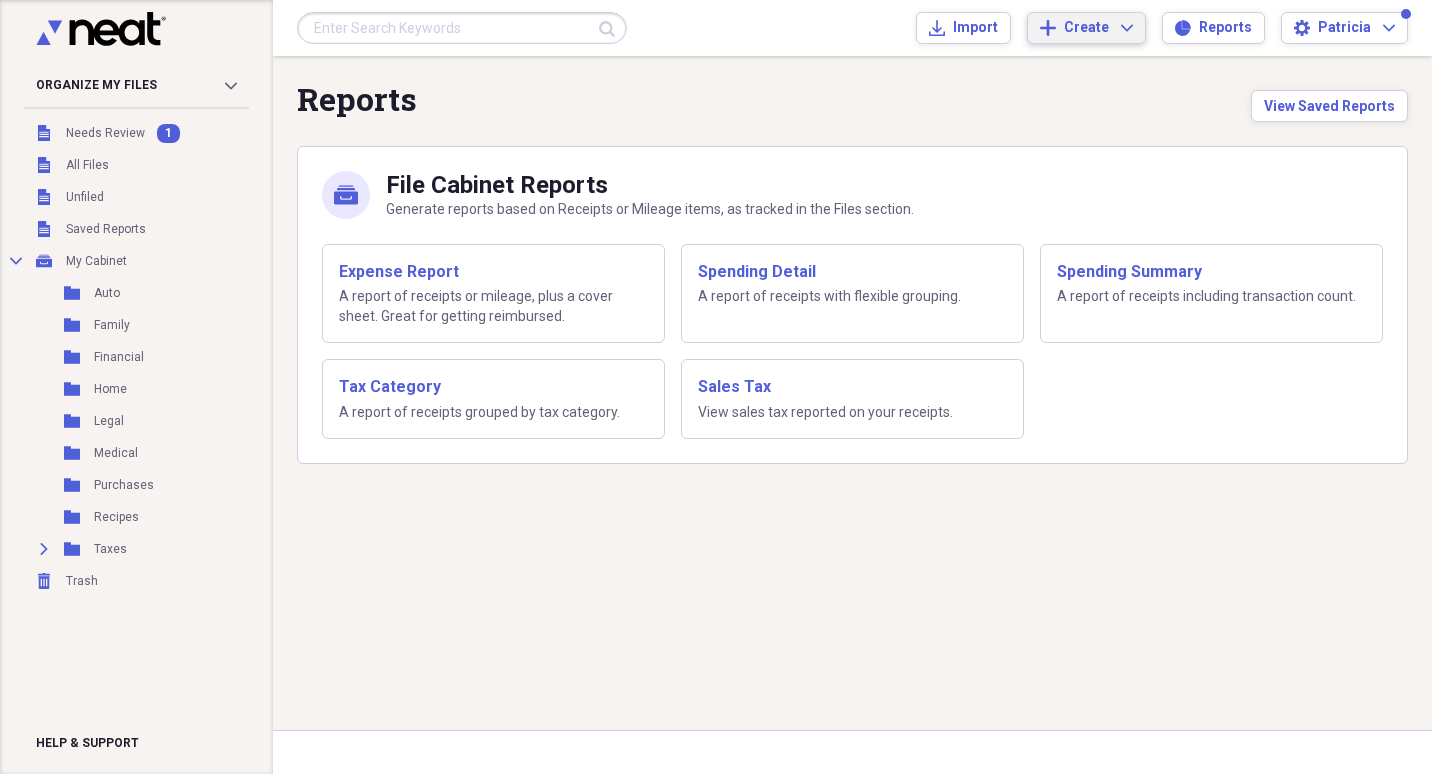 click on "Expand" 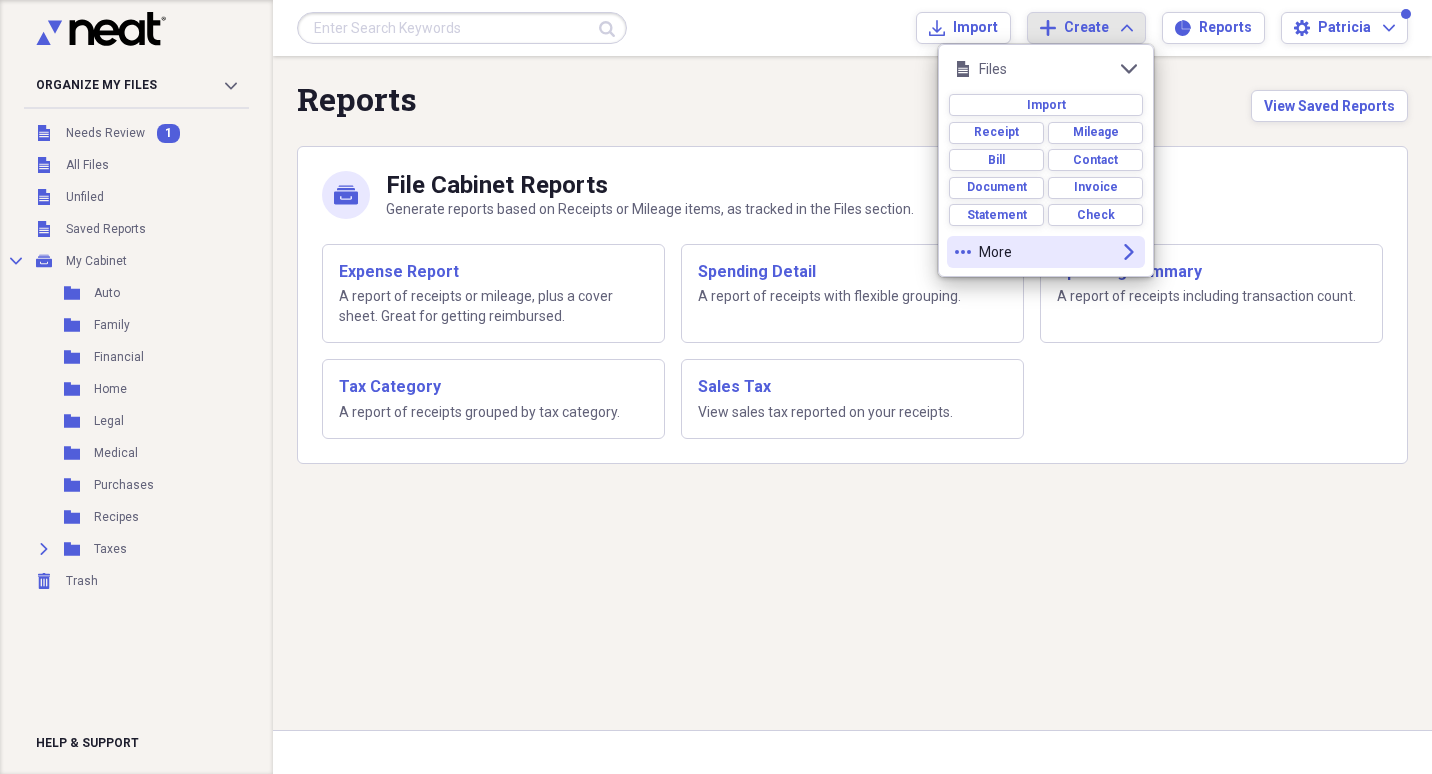 click on "More" at bounding box center (1046, 252) 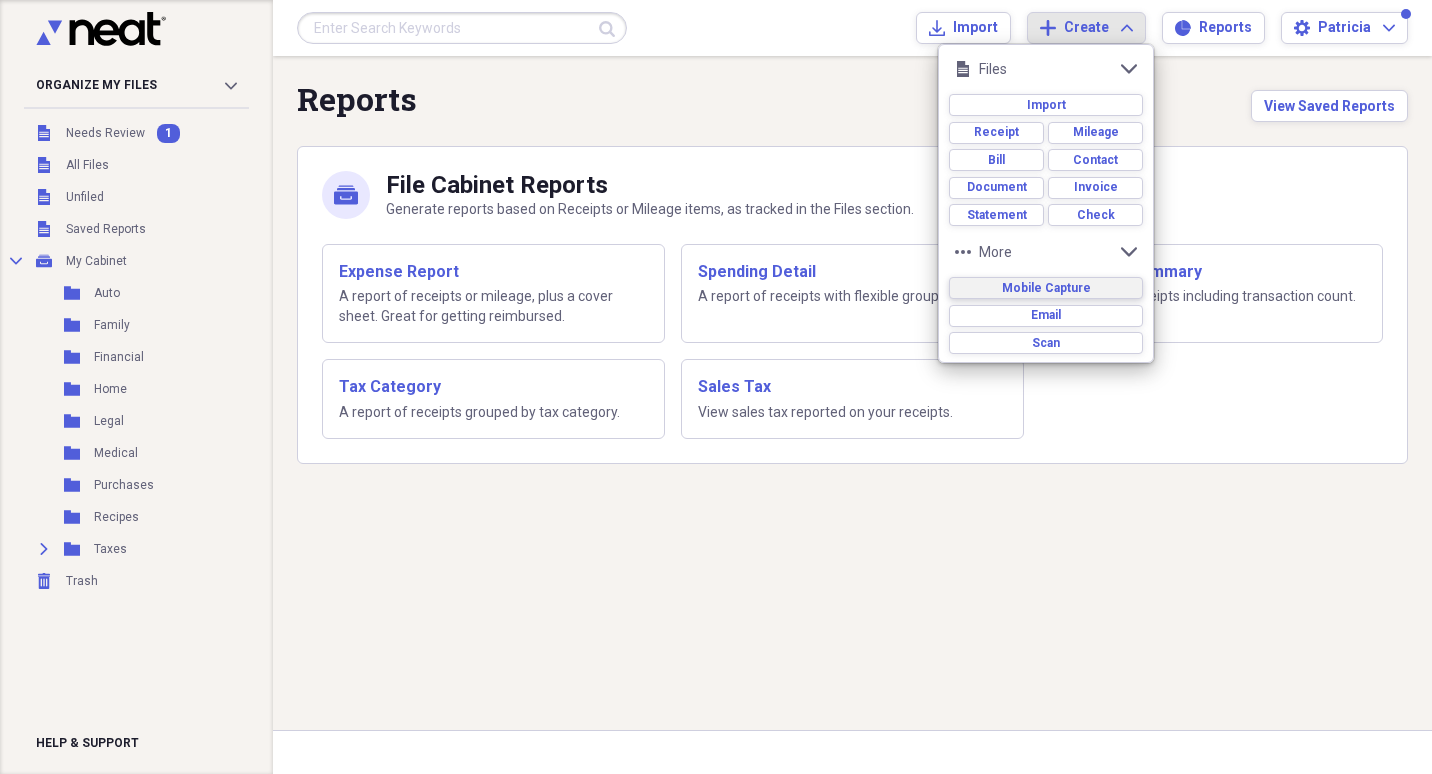 click on "Mobile Capture" at bounding box center (1046, 288) 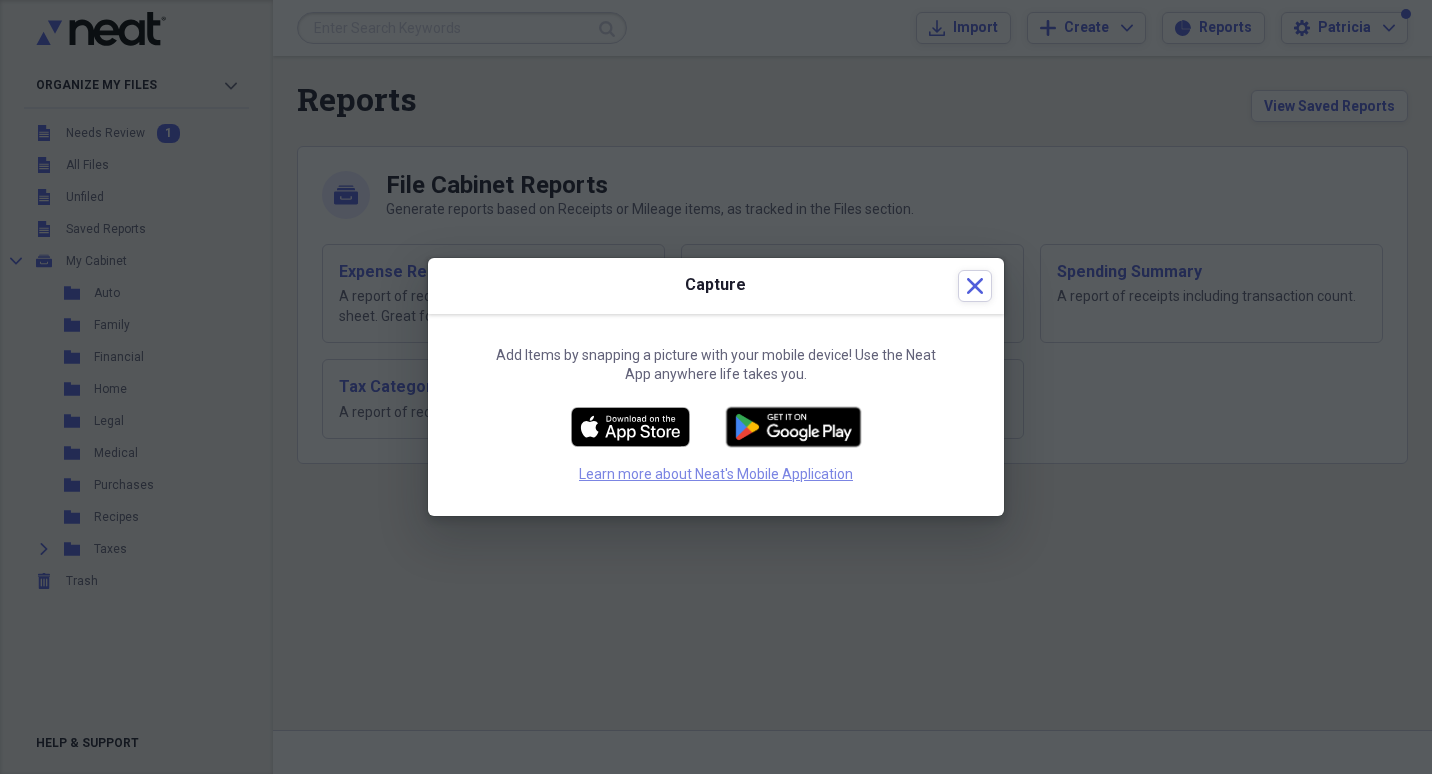 click on "Learn more about Neat's Mobile Application" at bounding box center [716, 474] 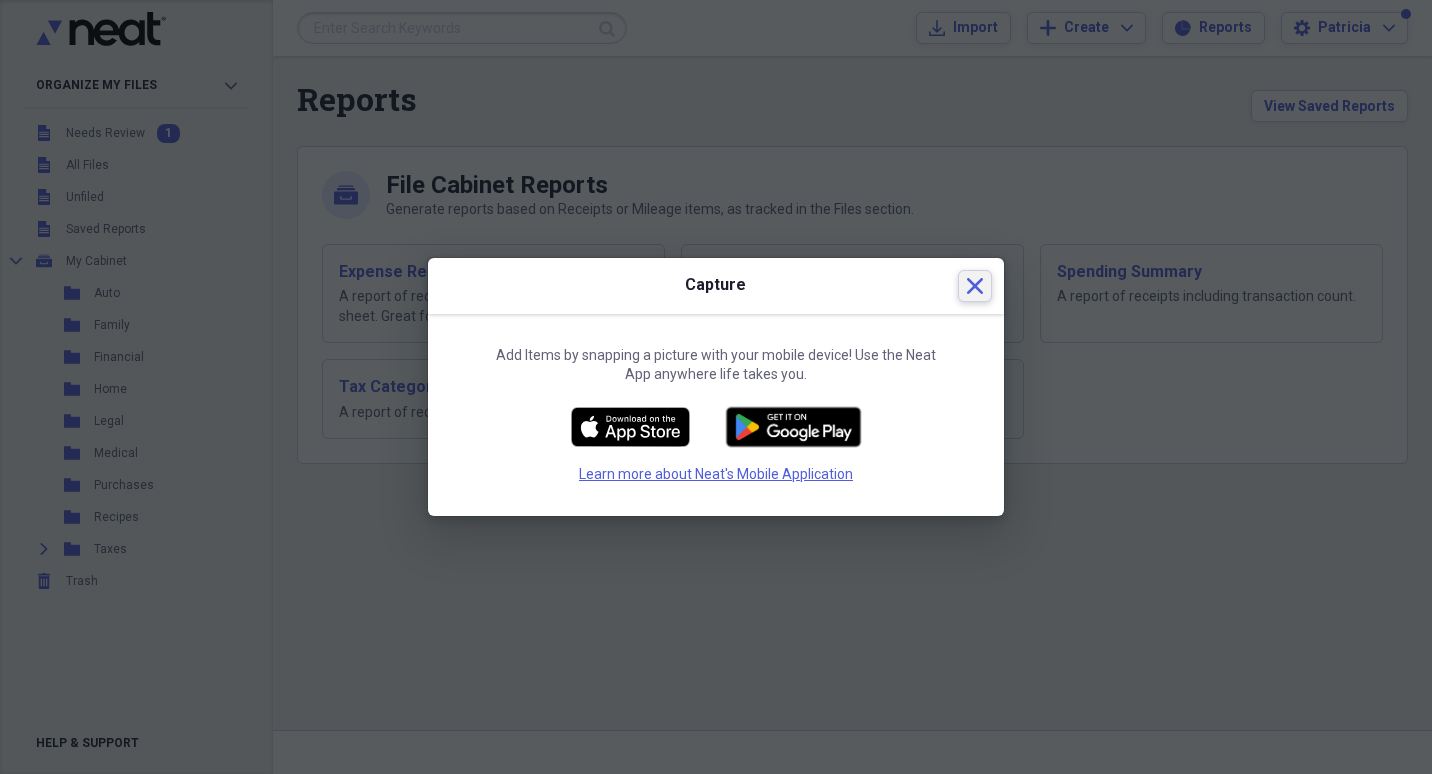 click 